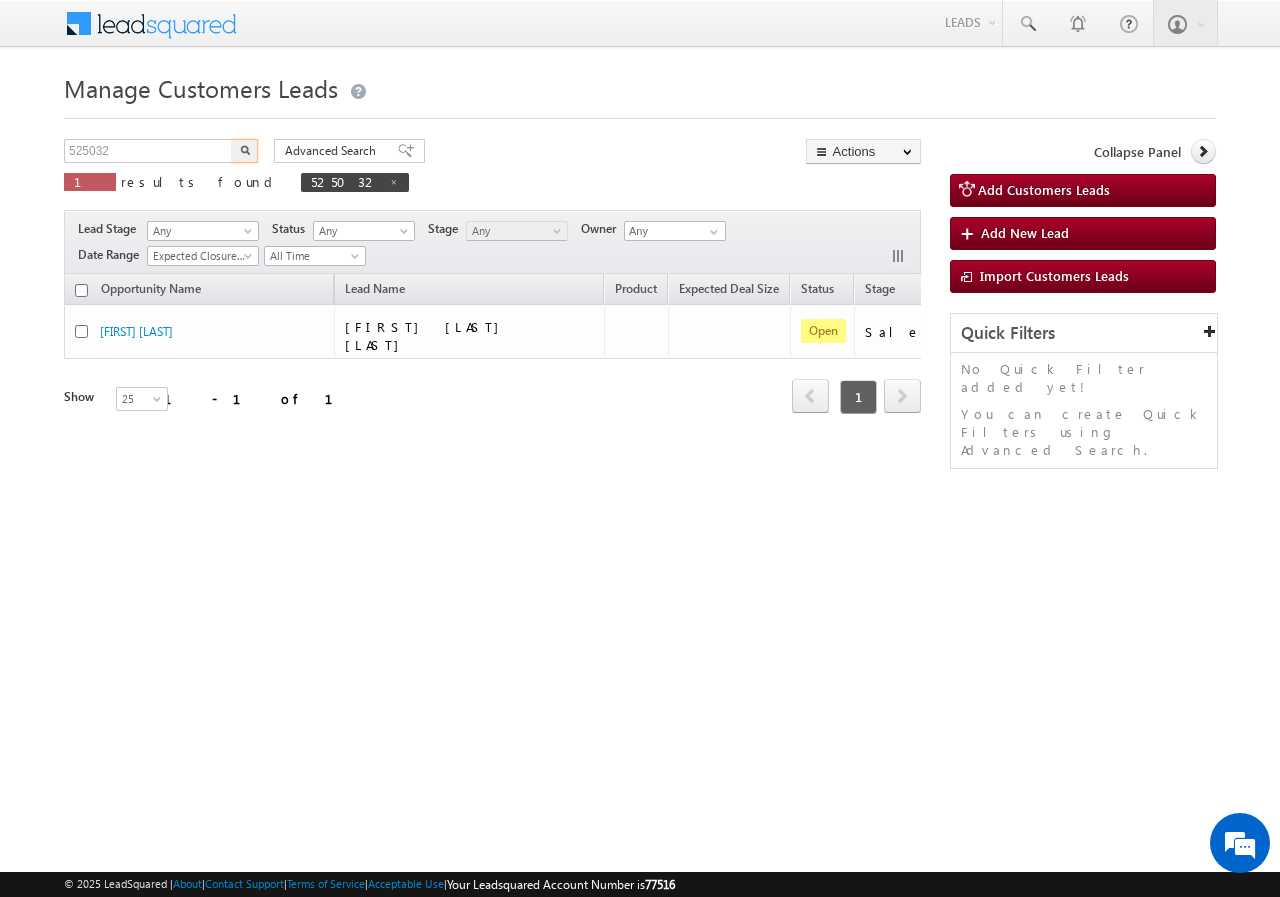 click on "525032" at bounding box center (149, 151) 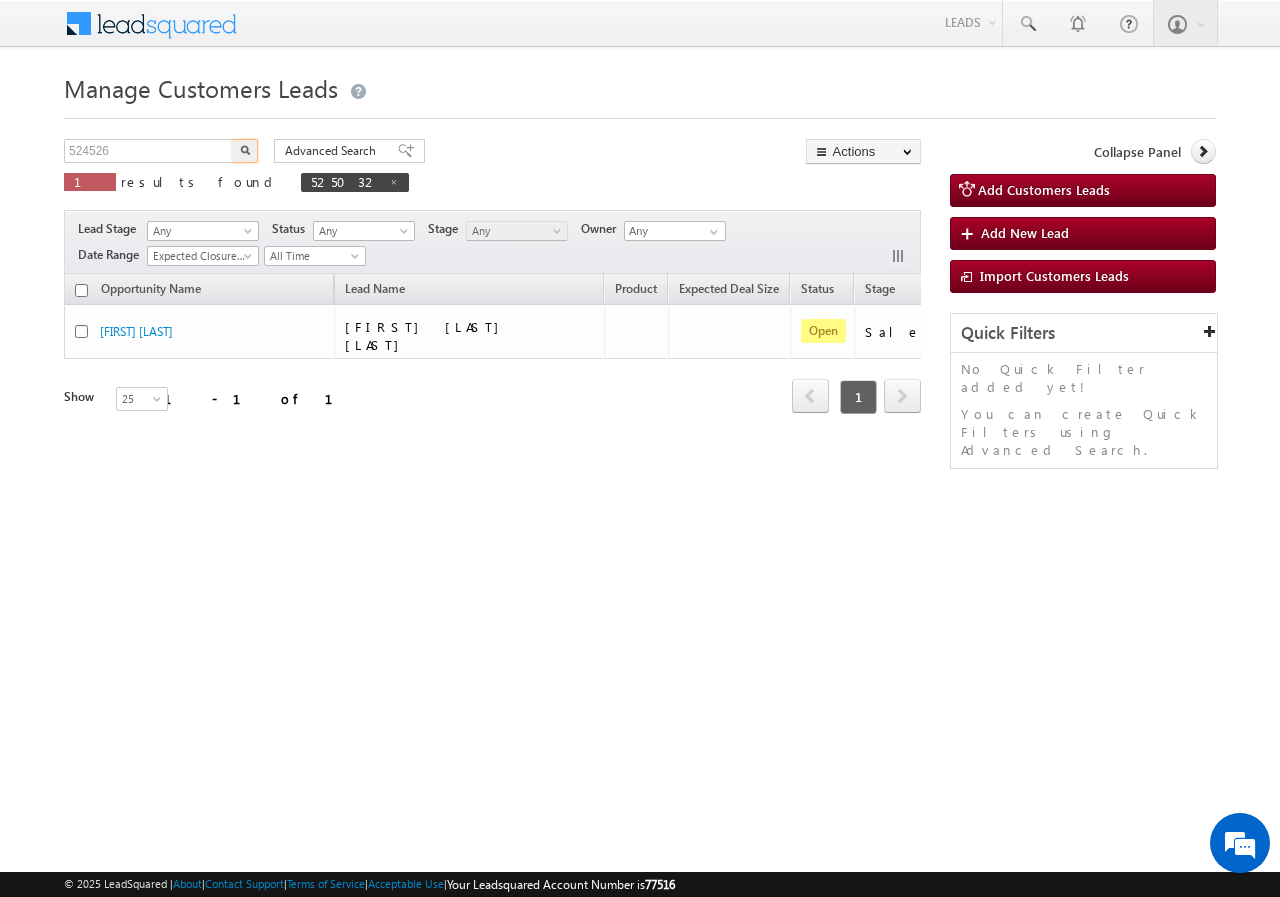 scroll, scrollTop: 0, scrollLeft: 0, axis: both 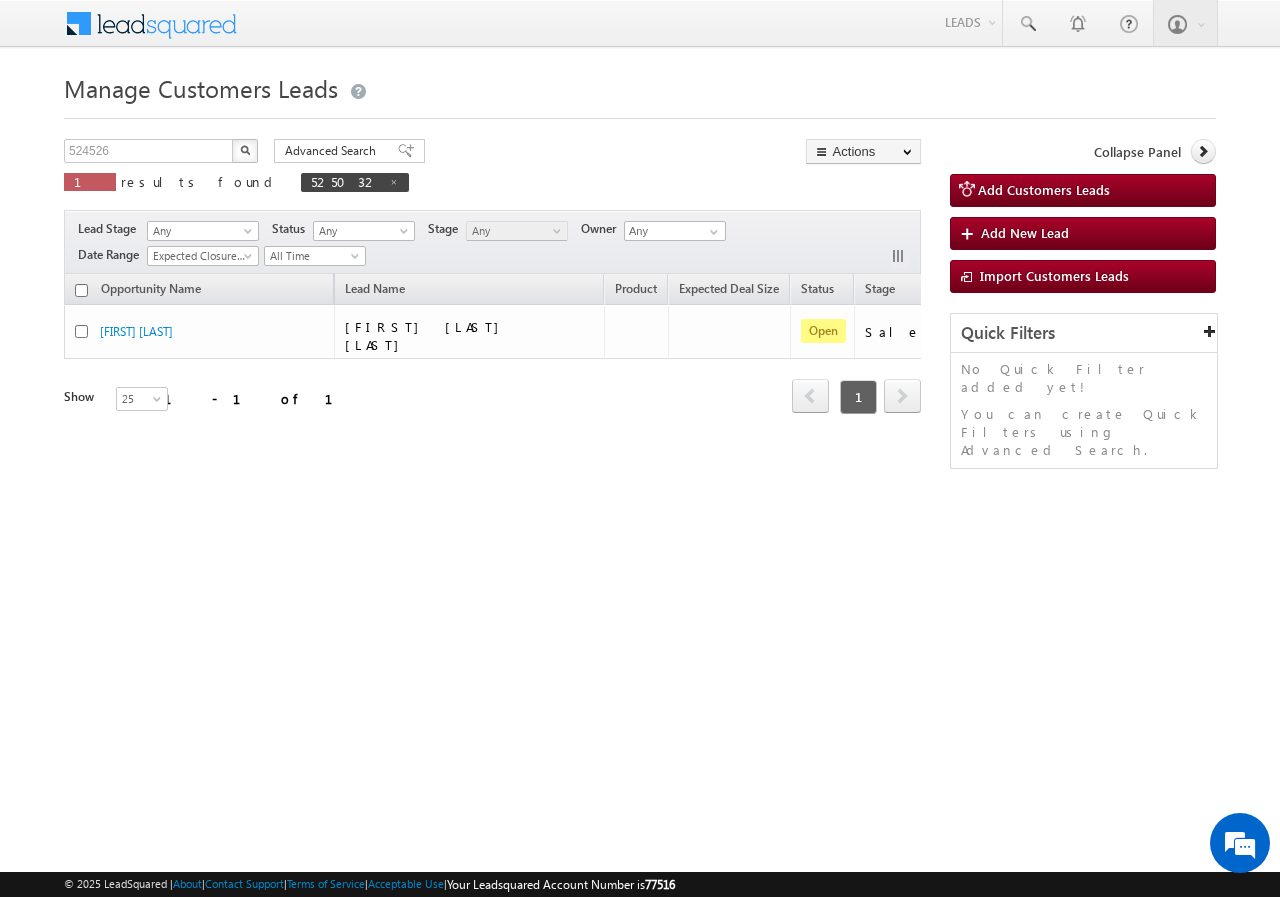 click at bounding box center (245, 150) 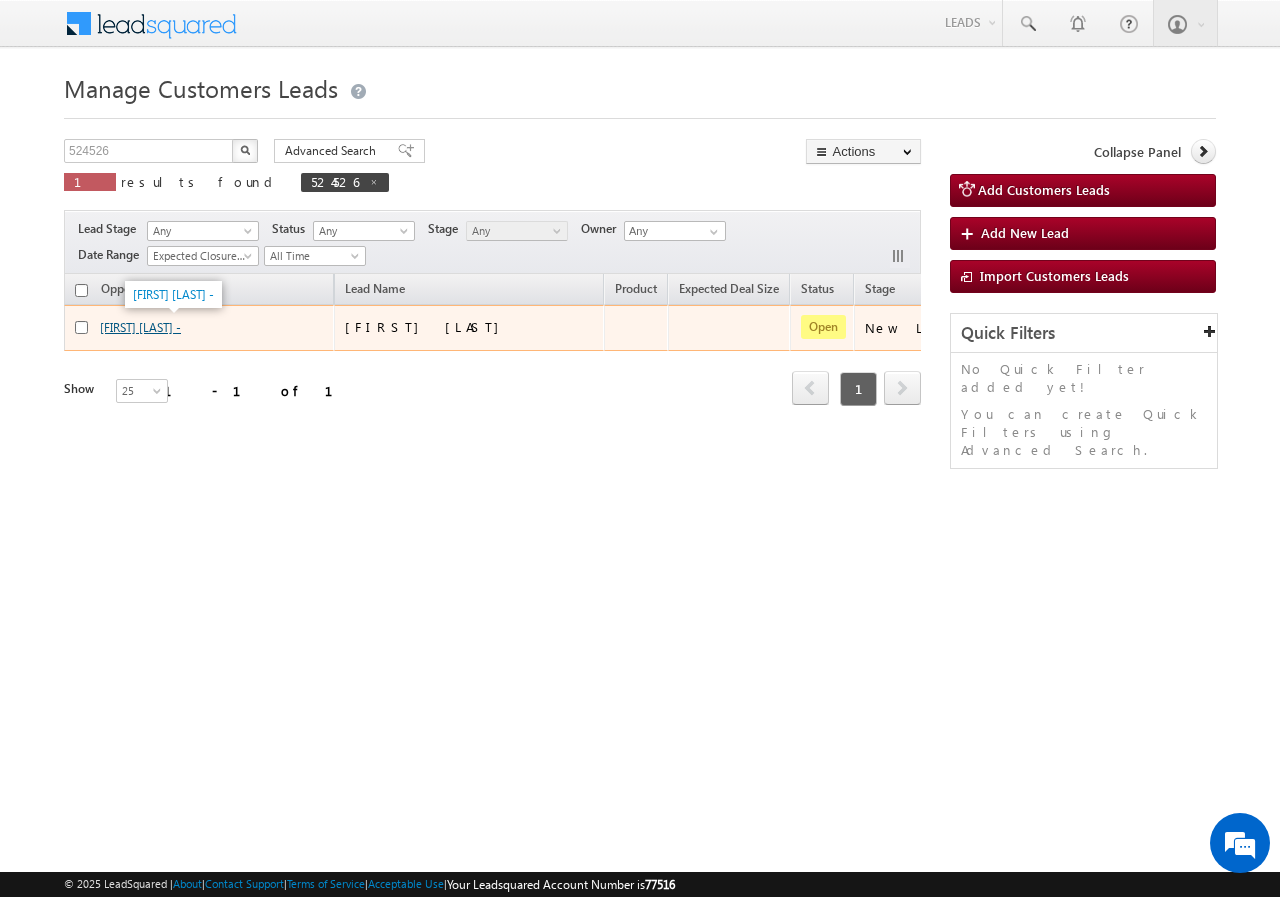 click on "[FIRST] [LAST]  -" at bounding box center [140, 327] 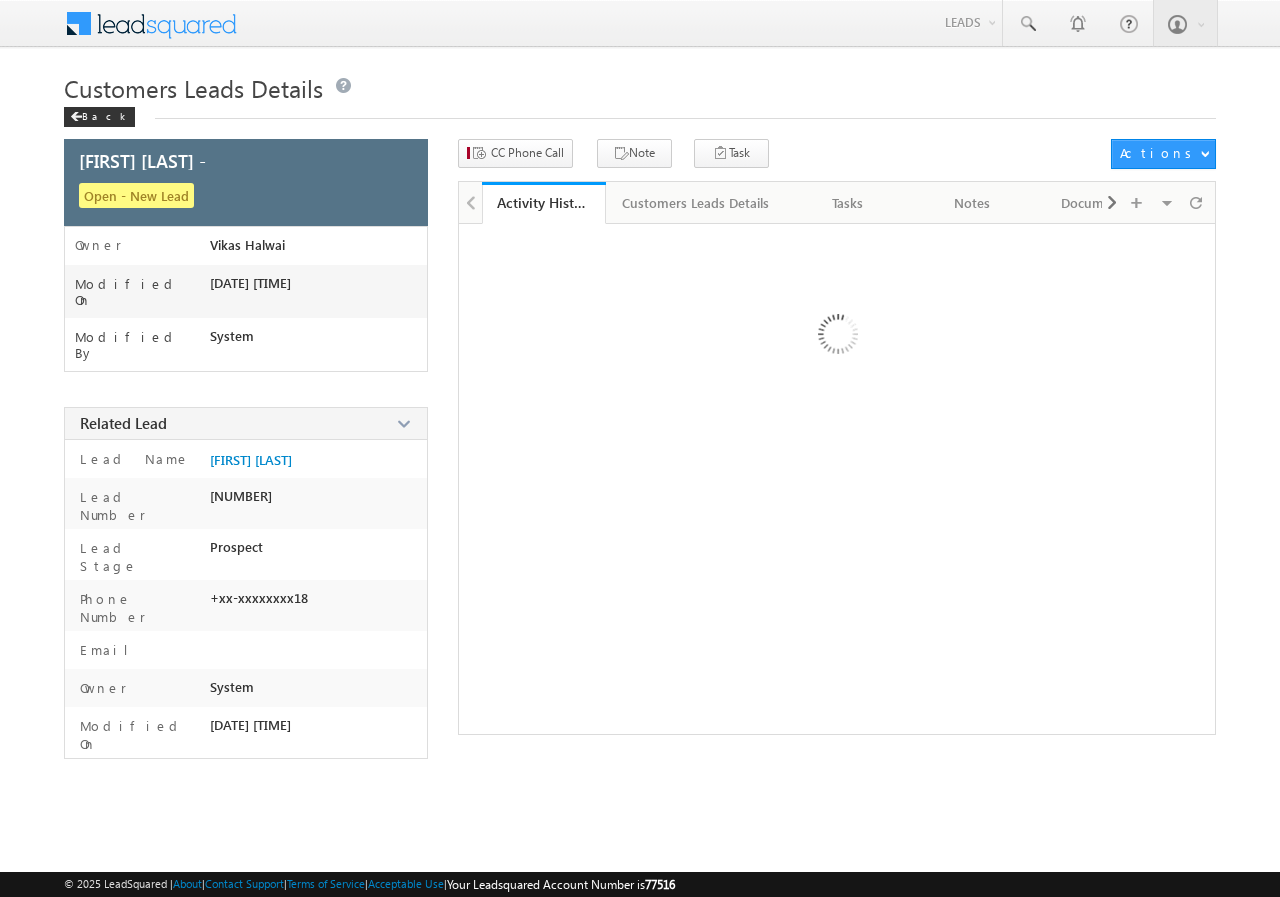 scroll, scrollTop: 0, scrollLeft: 0, axis: both 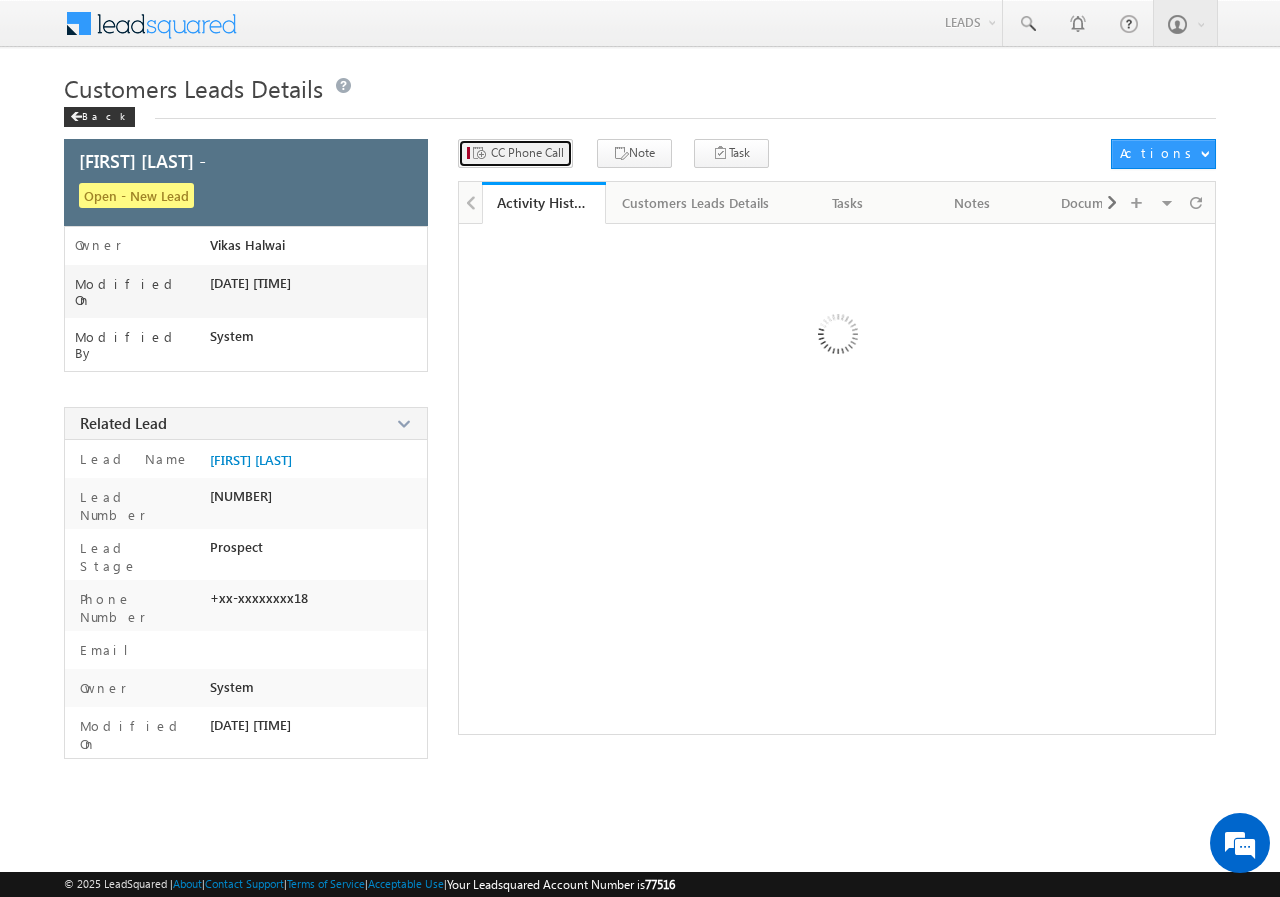 click on "CC Phone Call" at bounding box center (527, 153) 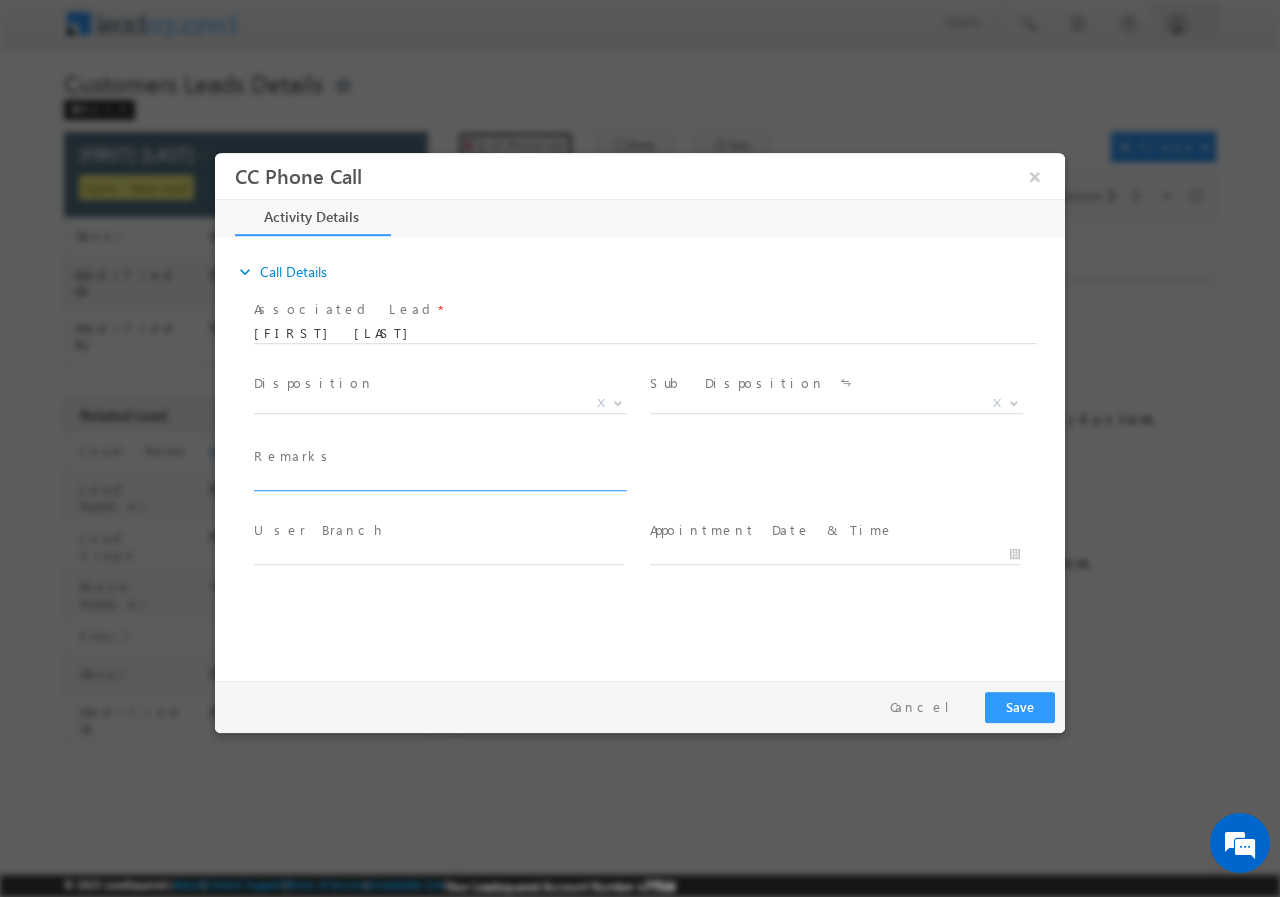 scroll, scrollTop: 0, scrollLeft: 0, axis: both 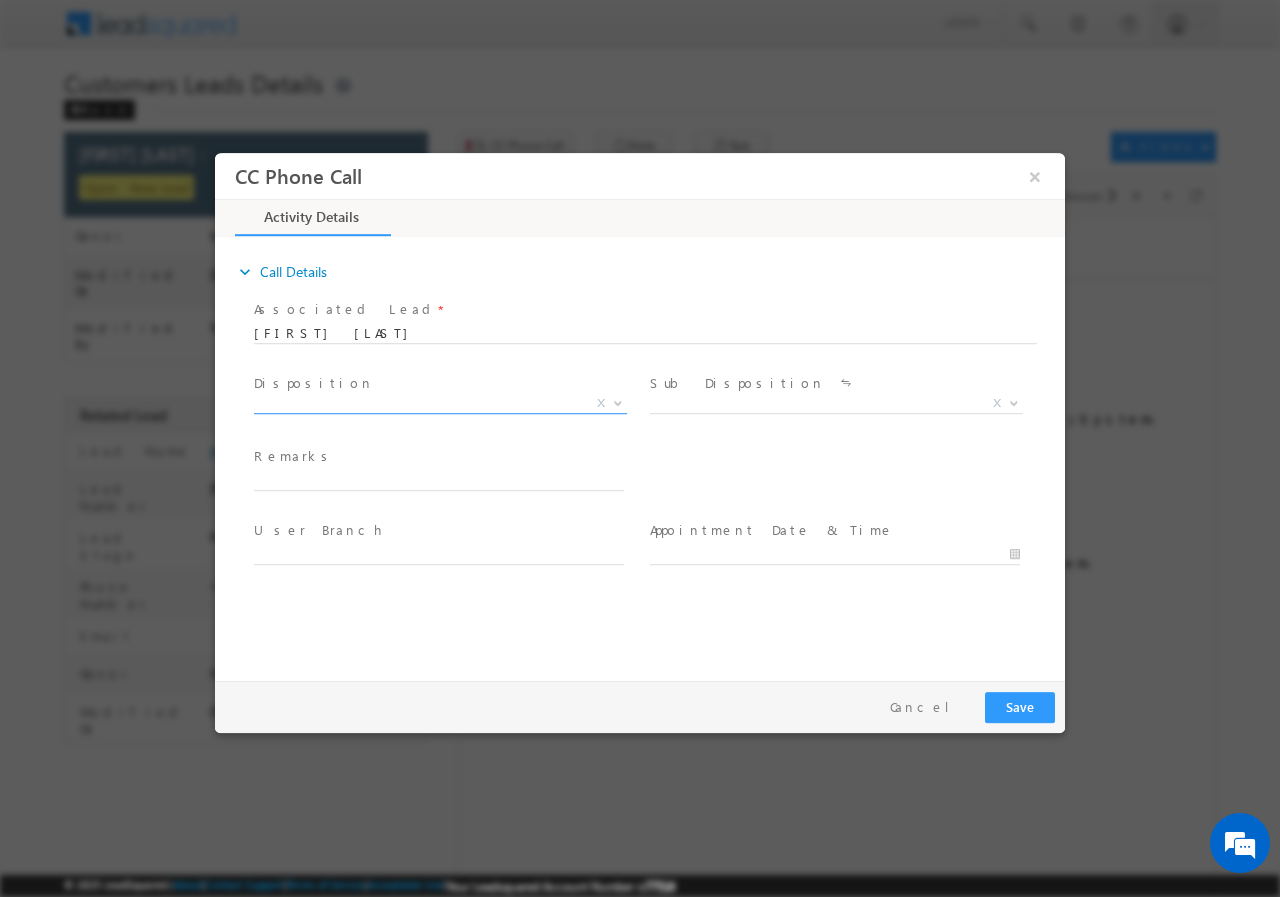 click on "X" at bounding box center (440, 403) 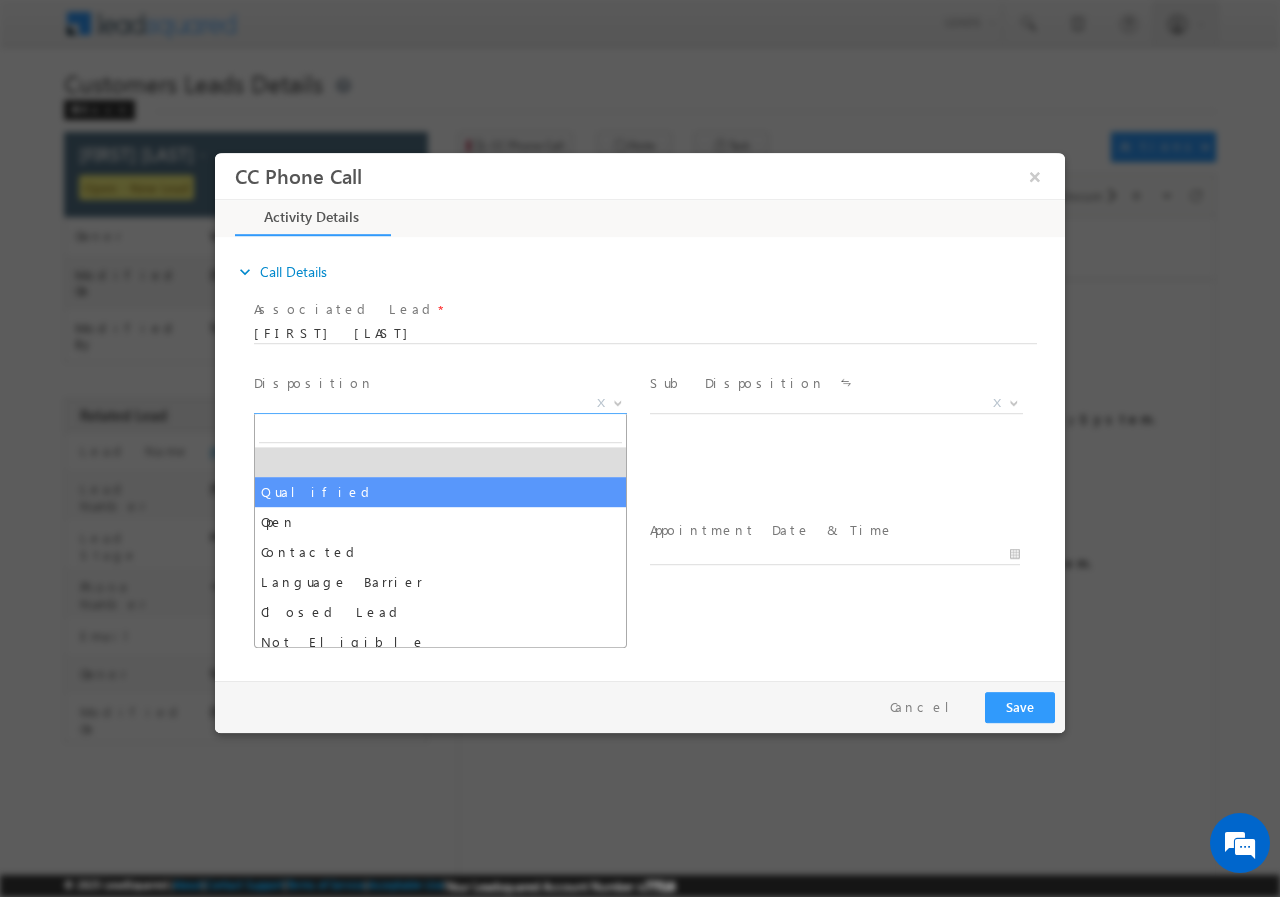 select on "Qualified" 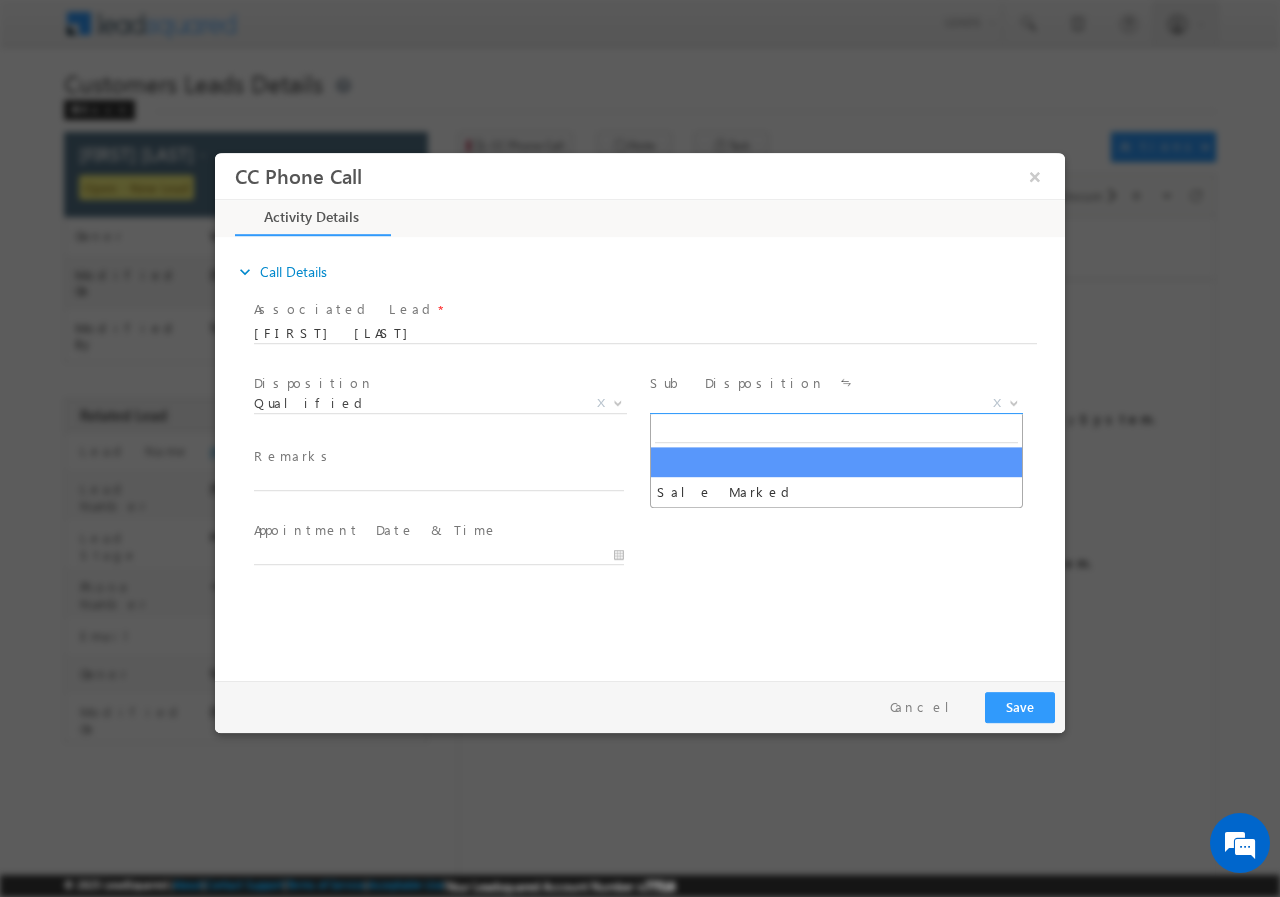 click on "X" at bounding box center [836, 403] 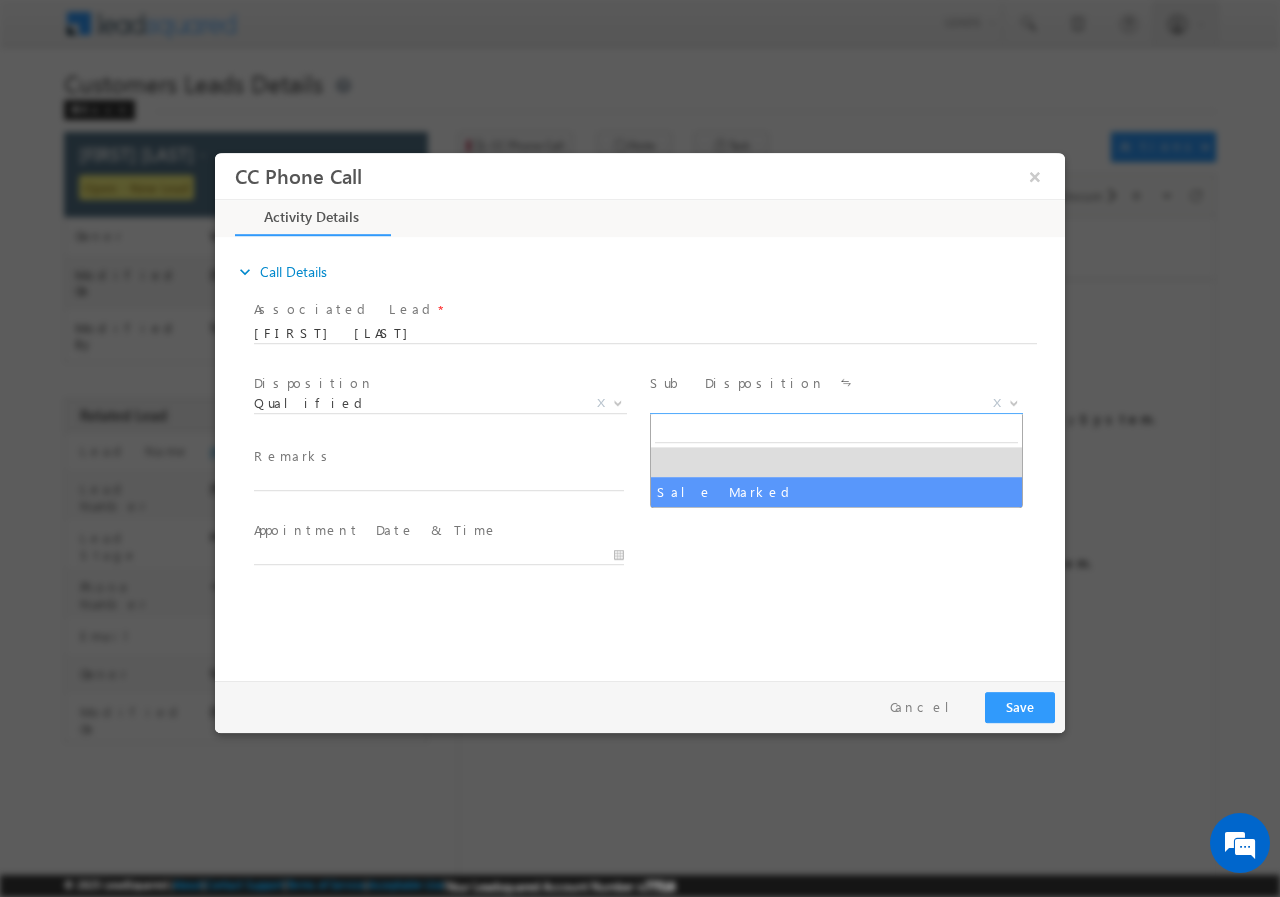 select on "Sale Marked" 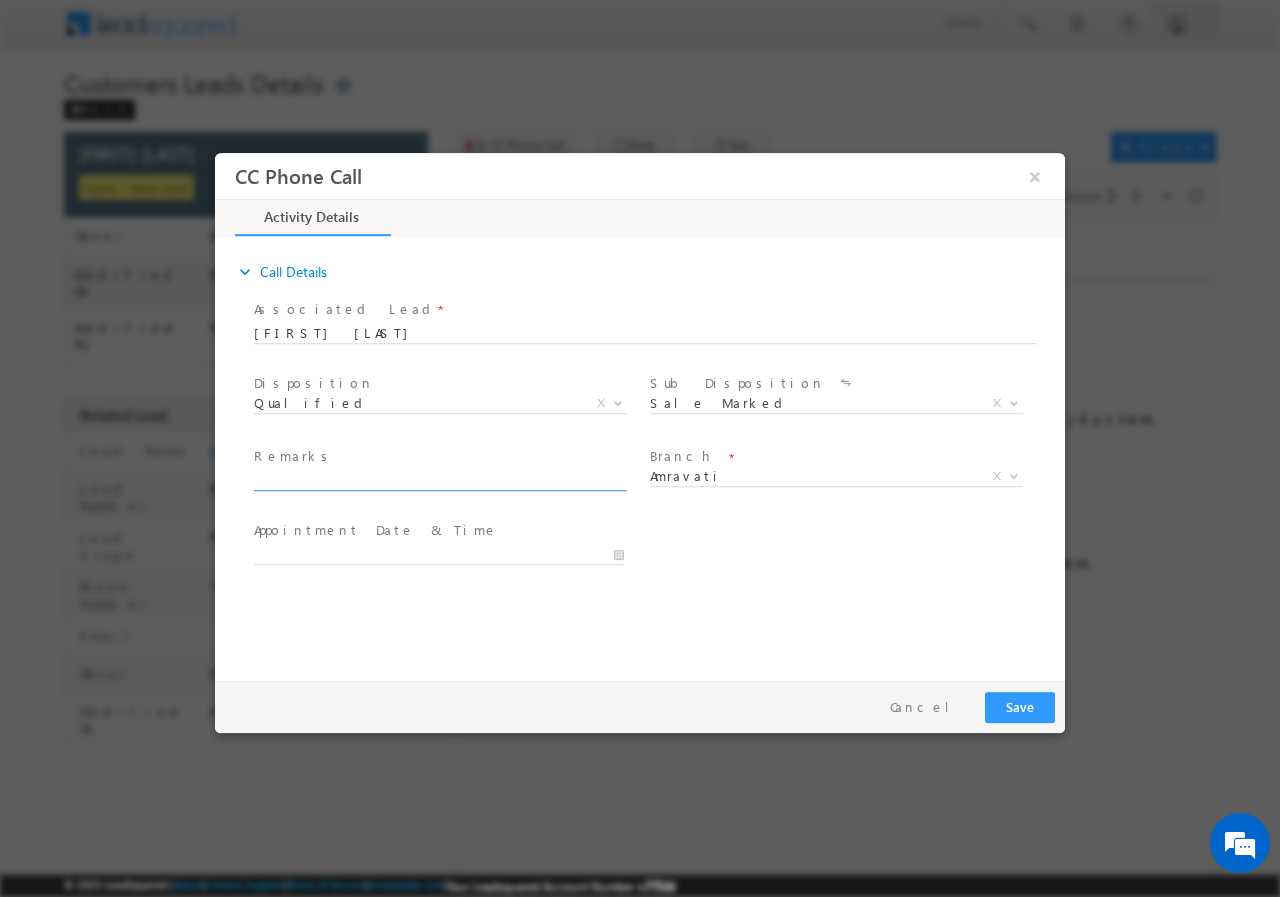 click at bounding box center (439, 480) 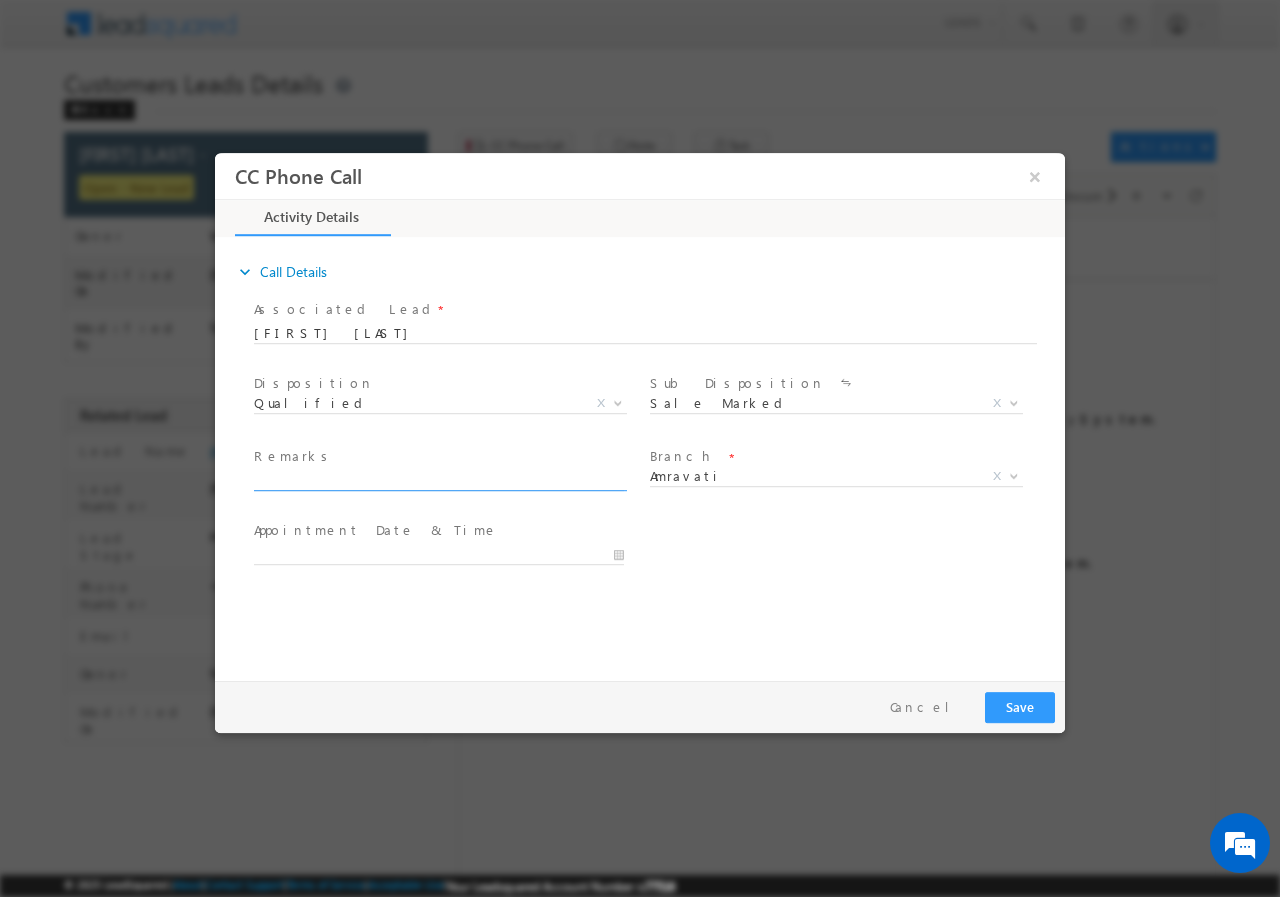 scroll, scrollTop: 0, scrollLeft: 0, axis: both 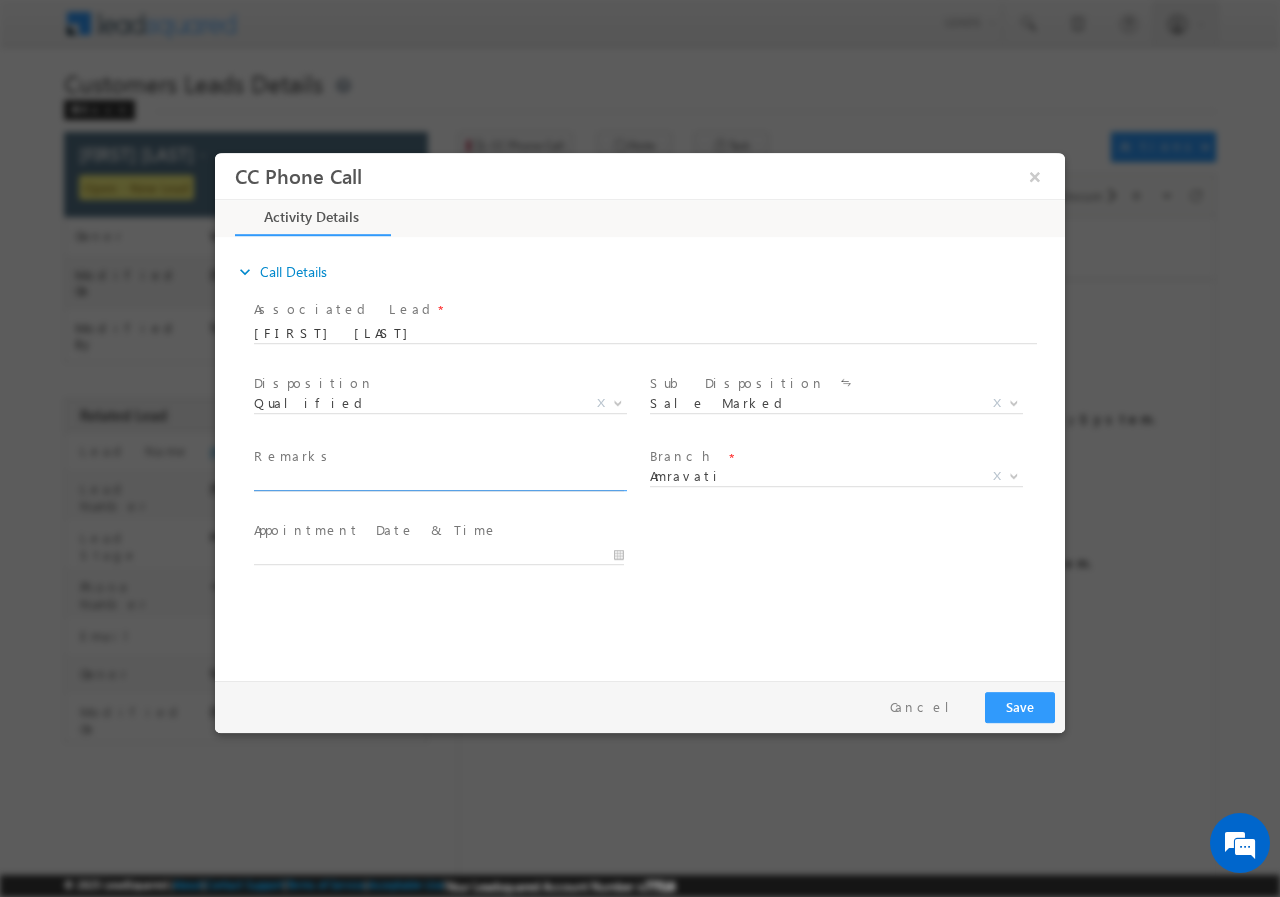 paste on "[NUMBER]//VB_Interested// [FIRST] [LAST]//[PHONE]//RENOVATION//LOAN REQ-5L//PV-10L//SELF EMP-20K+//AGE-[AGE]//[POSTAL_CODE]- [CITY]//Cx IS READY TO MEET RM ON THURSDAY" 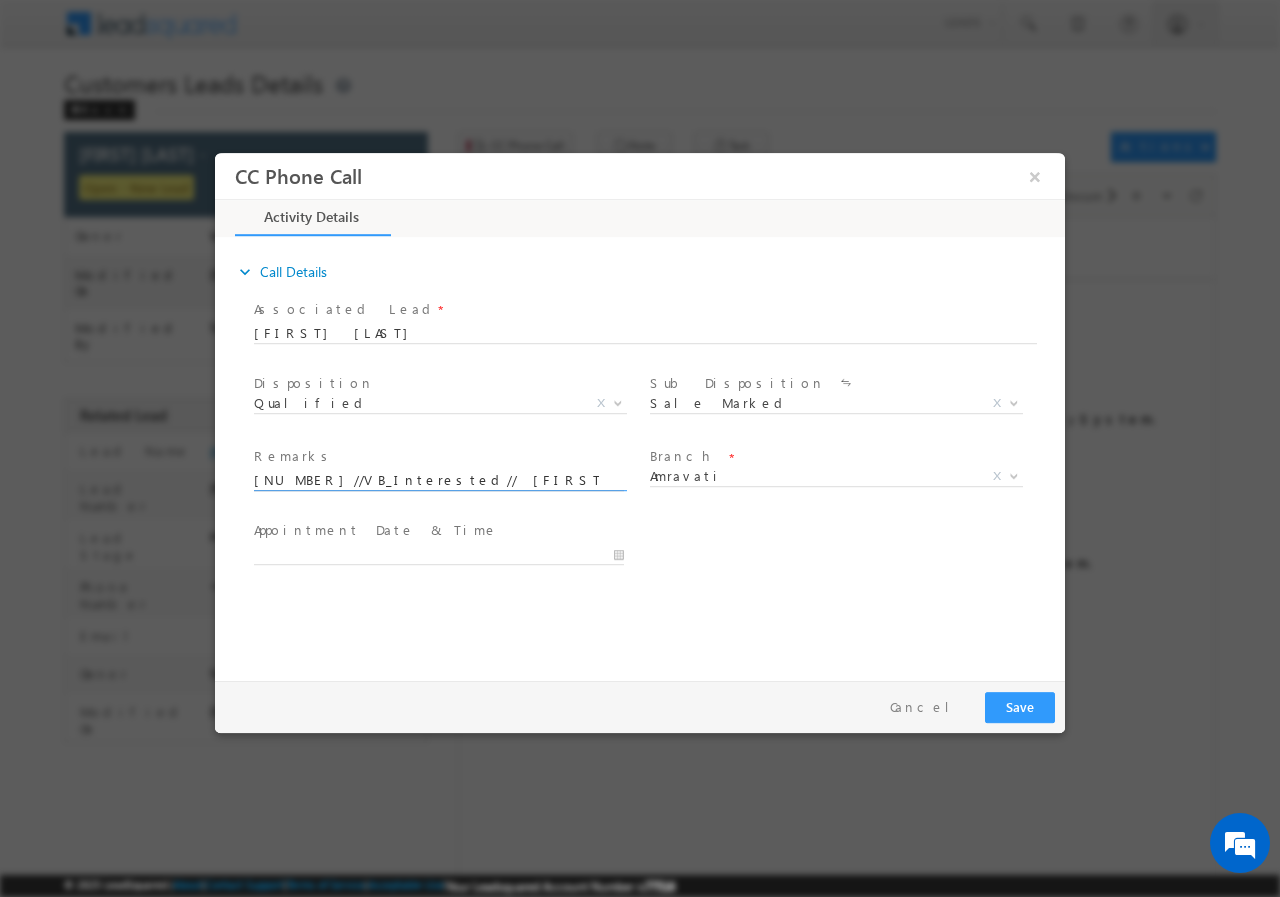 click on "[NUMBER]//VB_Interested// [FIRST] [LAST]//[PHONE]//RENOVATION//LOAN REQ-5L//PV-10L//SELF EMP-20K+//AGE-[AGE]//[POSTAL_CODE]- [CITY]//Cx IS READY TO MEET RM ON THURSDAY" at bounding box center (439, 480) 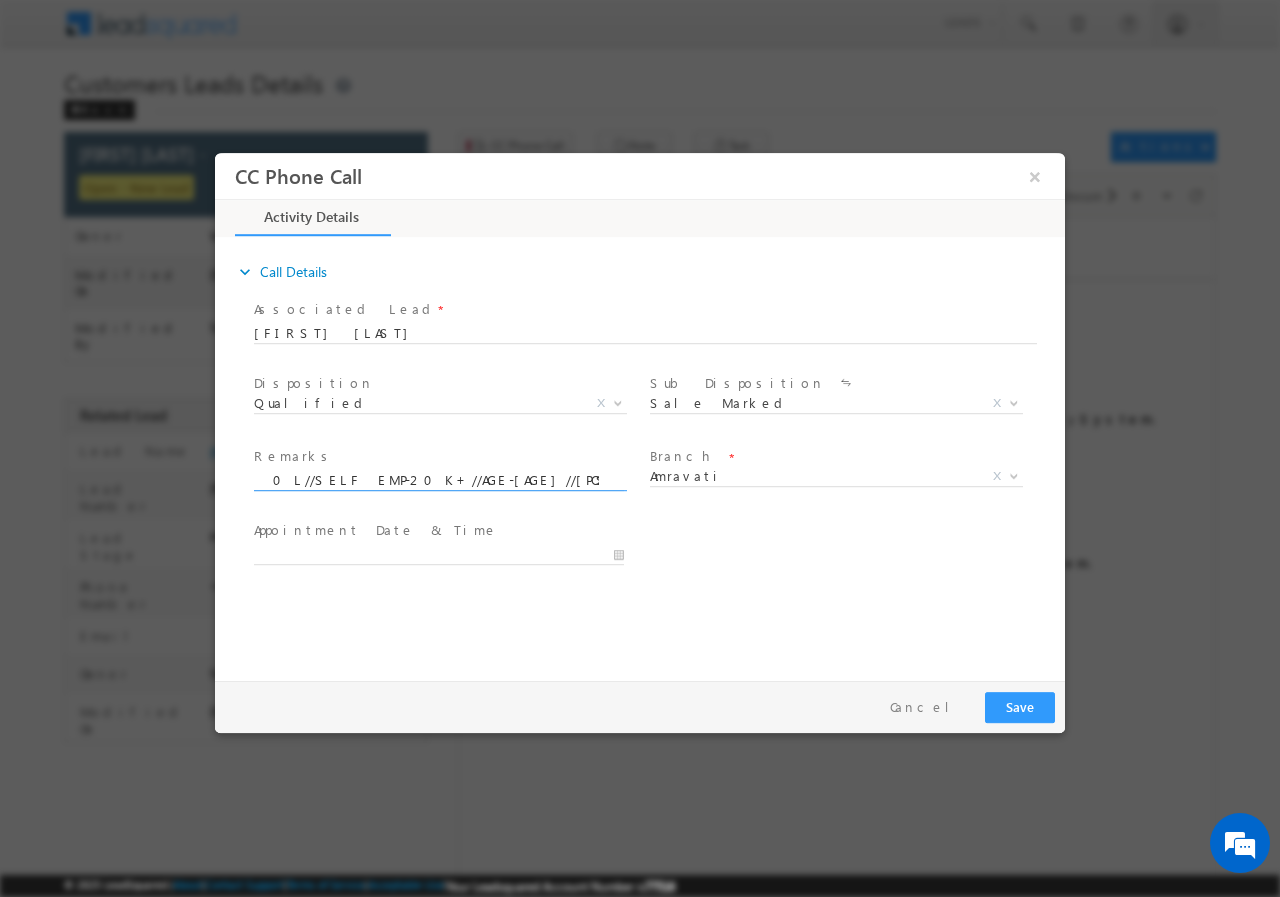 type on "[NUMBER]//VB_Interested// [FIRST] [LAST]//[PHONE]//RENOVATION//LOAN REQ-5L//PV-10L//SELF EMP-20K+//AGE-[AGE]//[POSTAL_CODE]- [CITY]//Cx IS READY TO MEET RM ON THURSDAY" 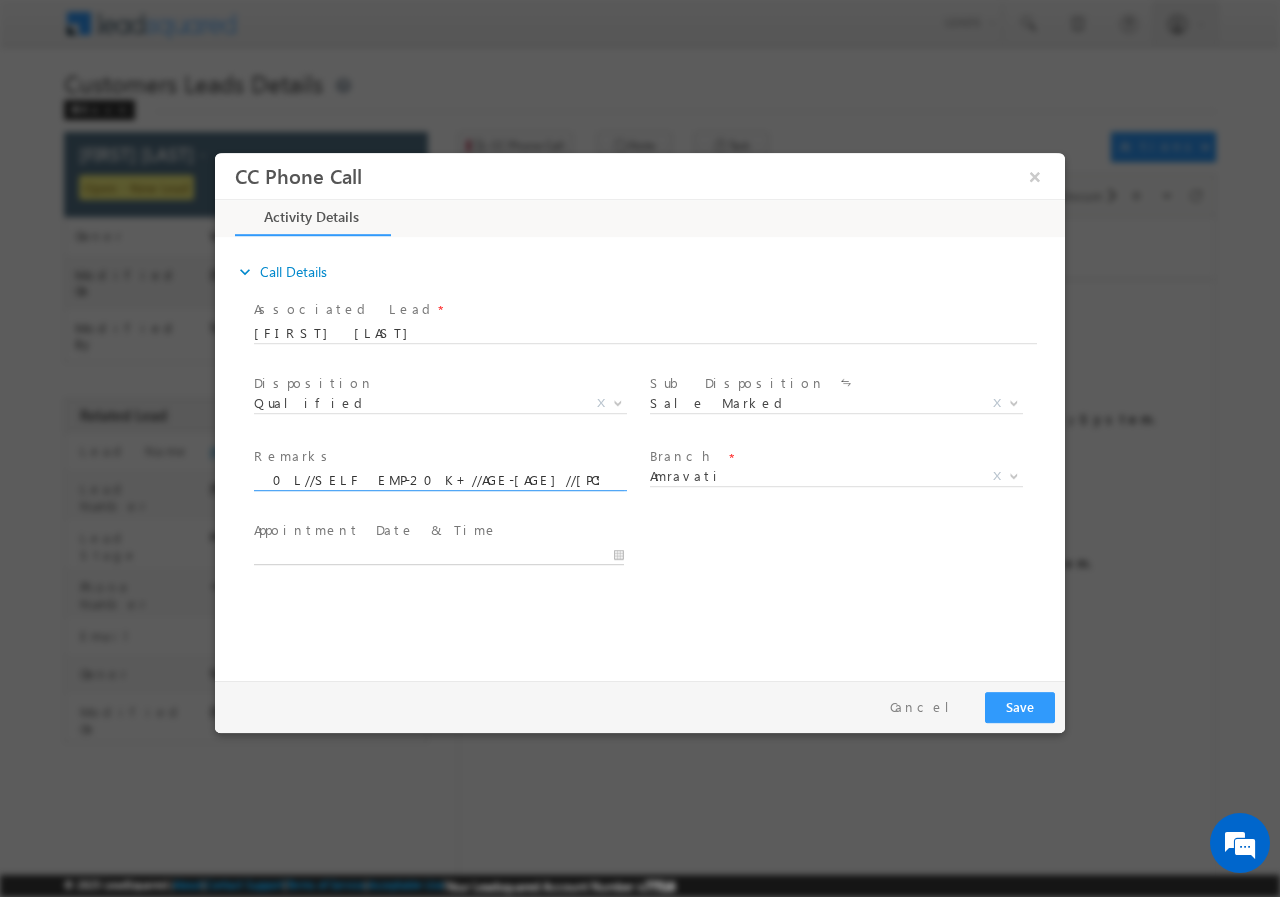 click at bounding box center [439, 554] 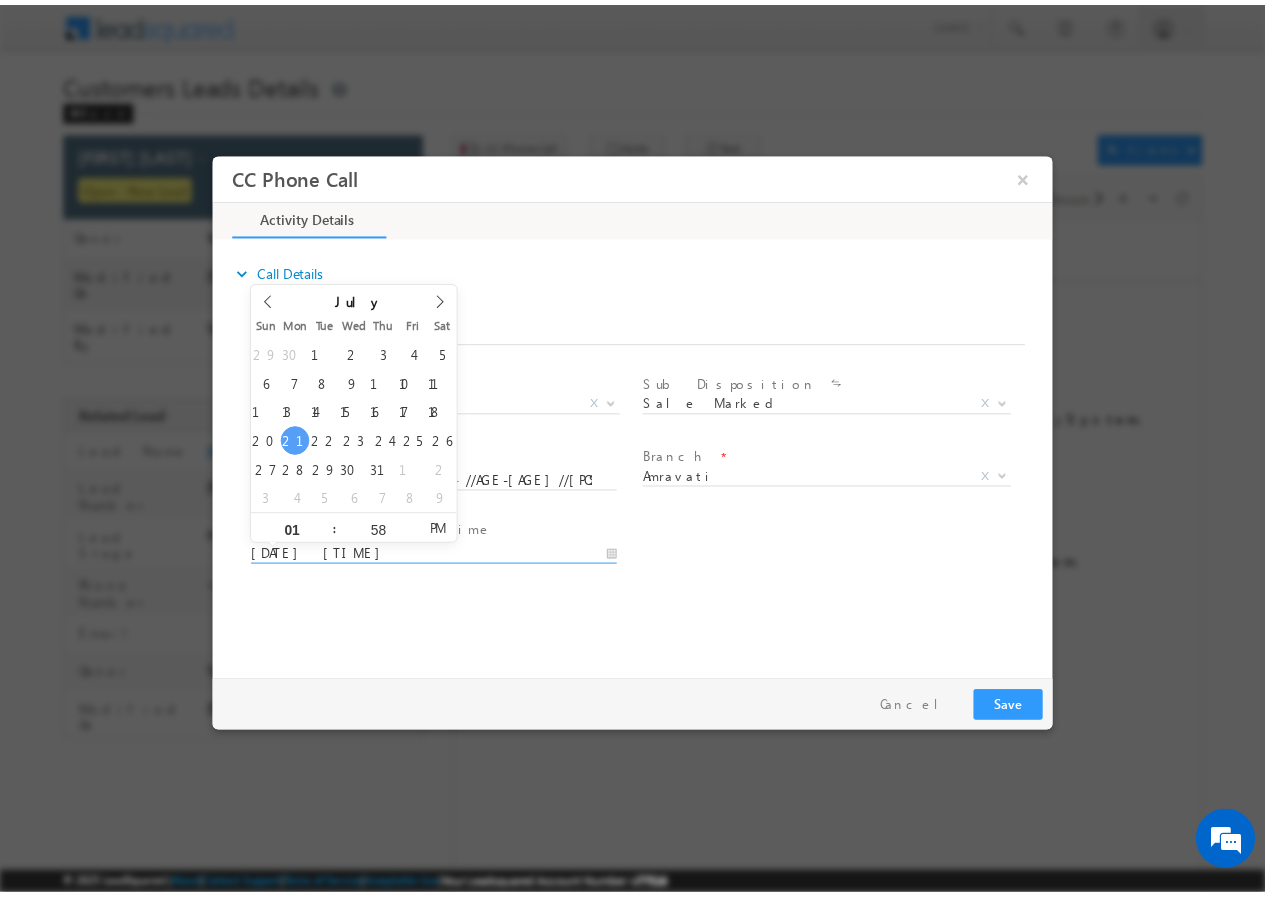 scroll, scrollTop: 0, scrollLeft: 0, axis: both 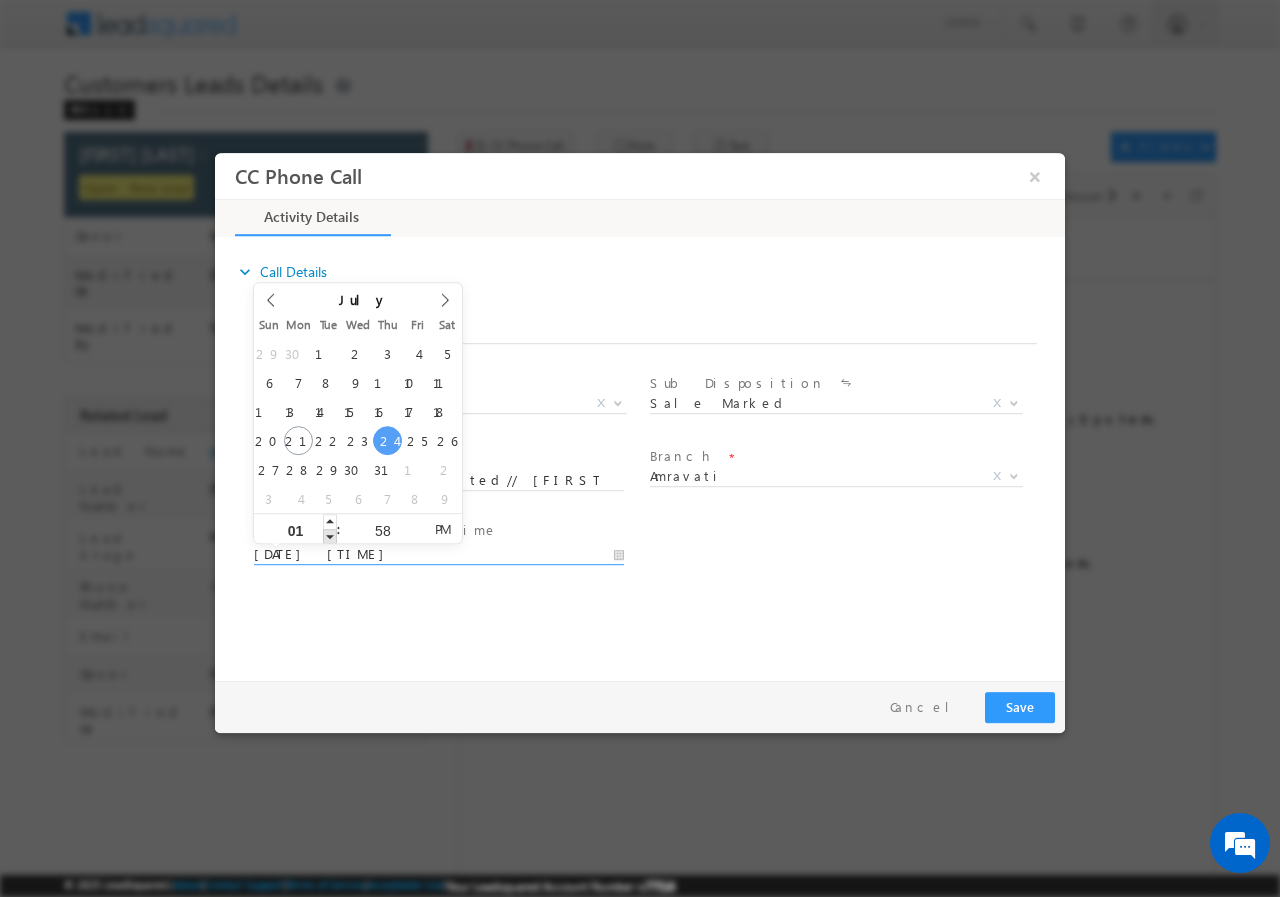type on "[DATE] [TIME]" 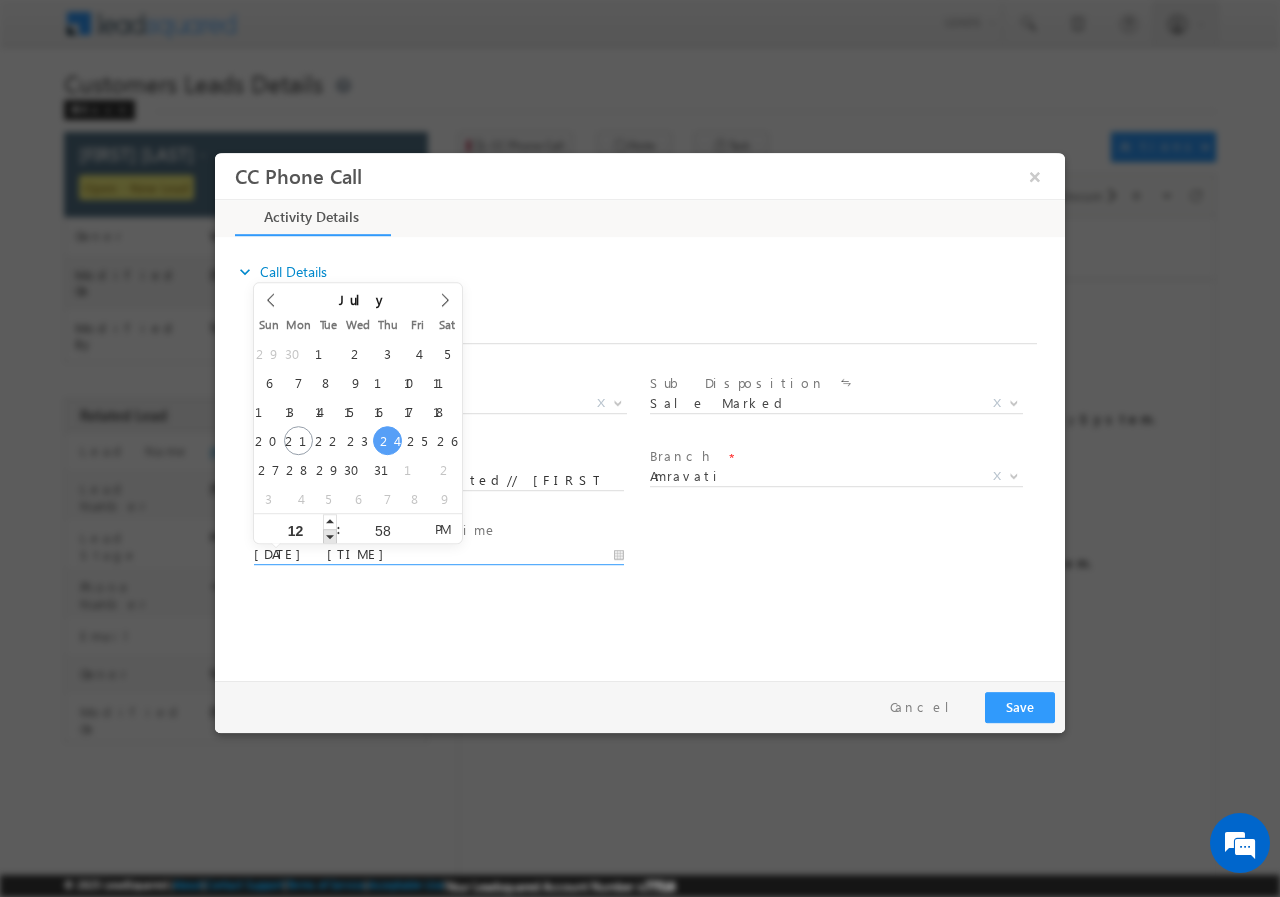 click at bounding box center (330, 535) 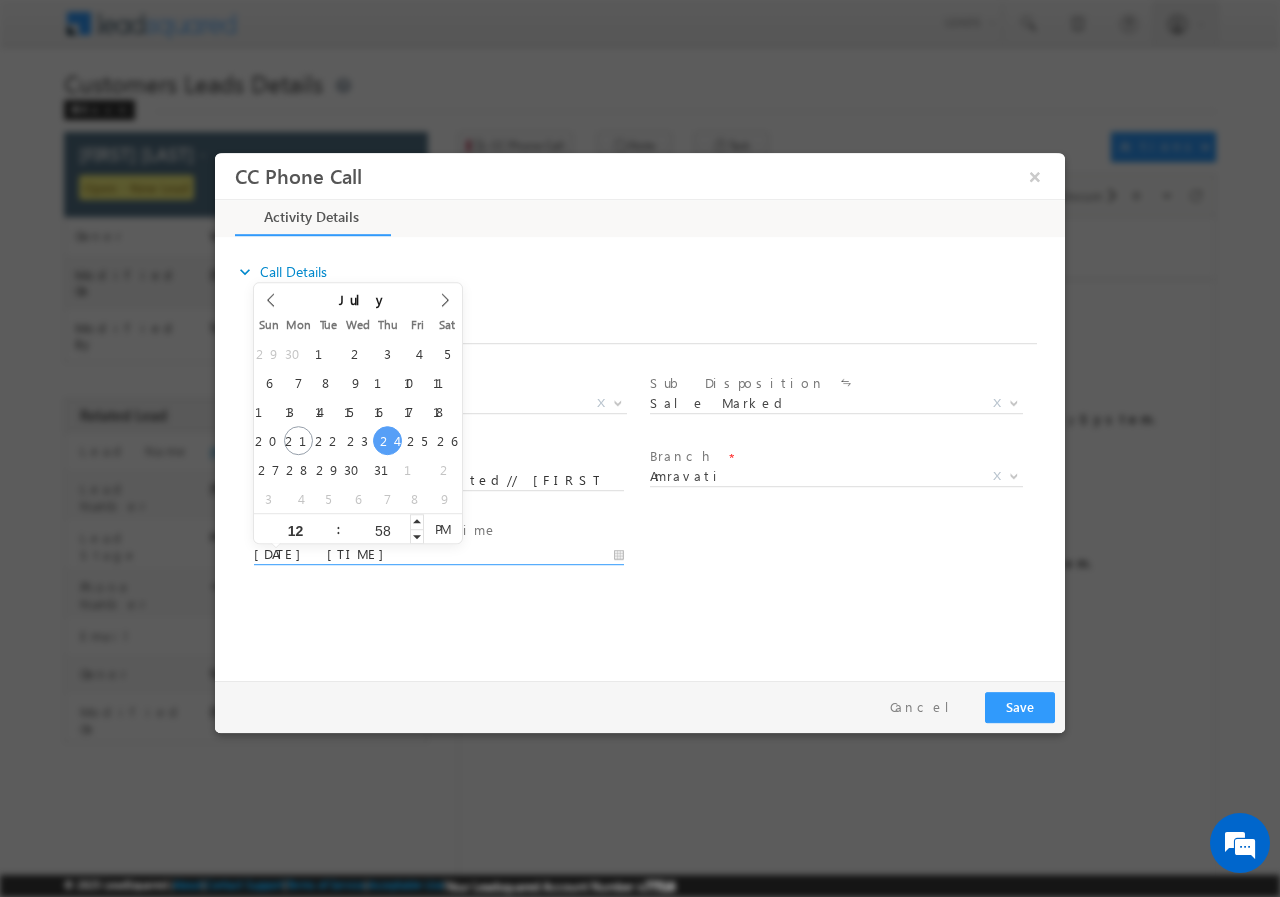 click on "58" at bounding box center (382, 529) 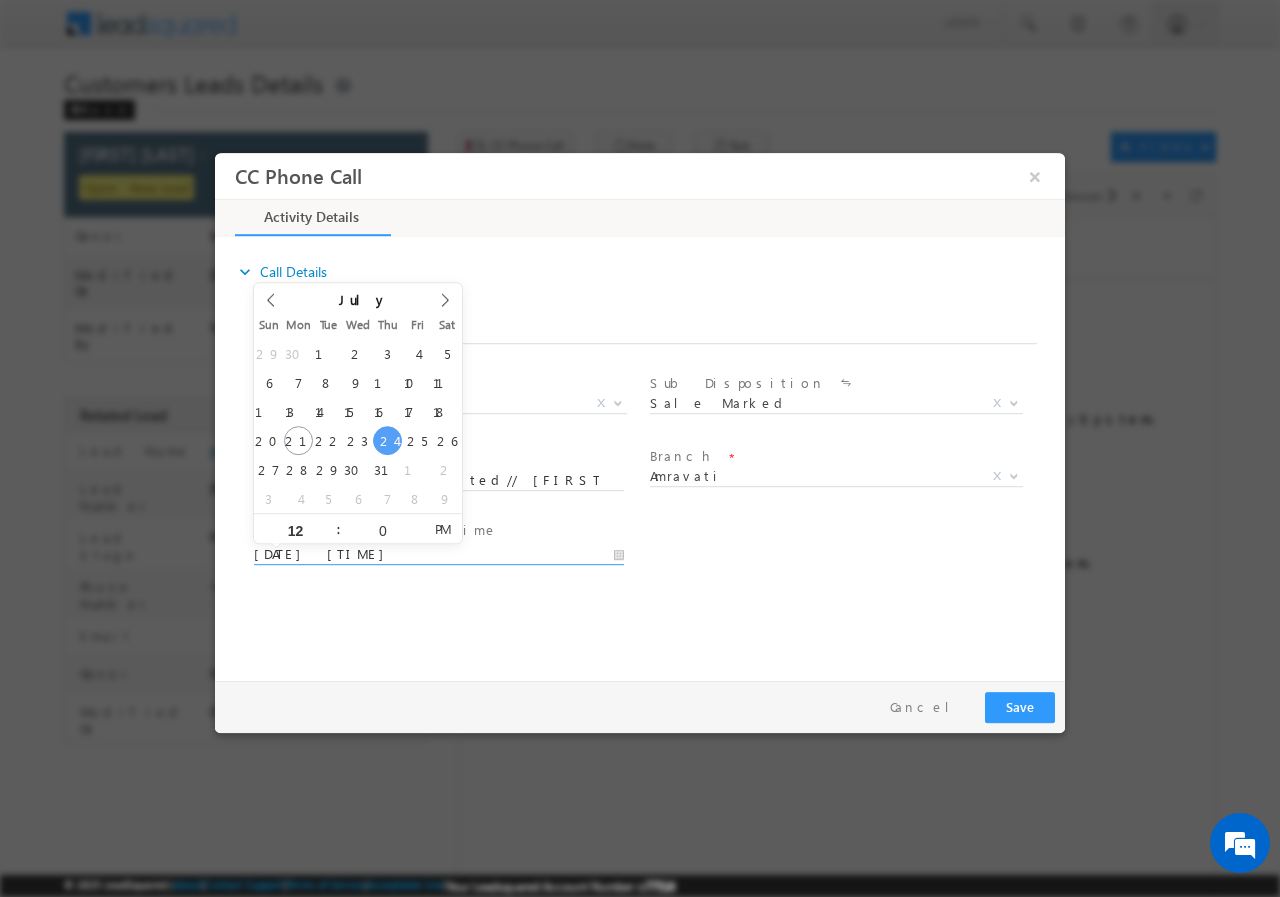 type on "[DATE] [TIME]" 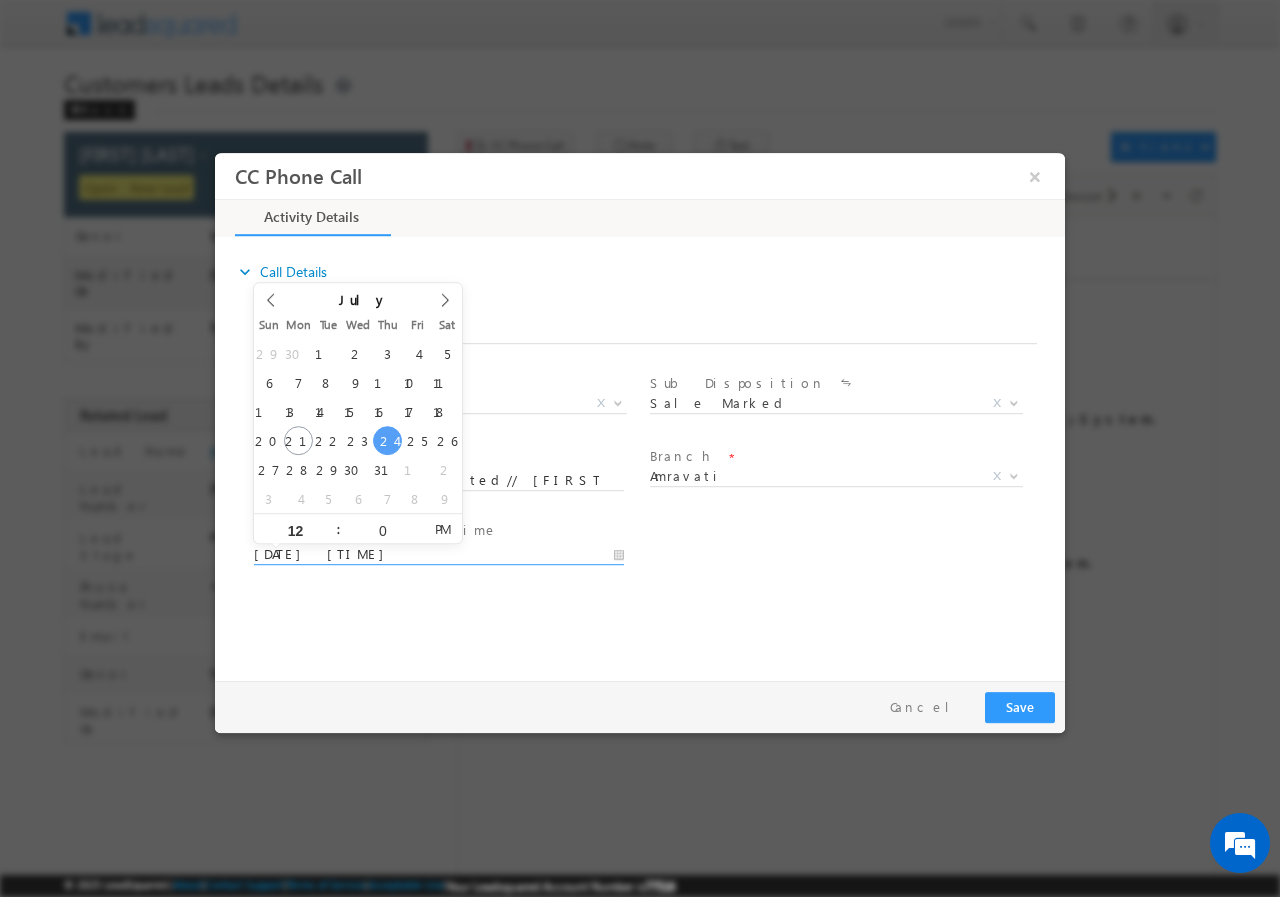 type on "00" 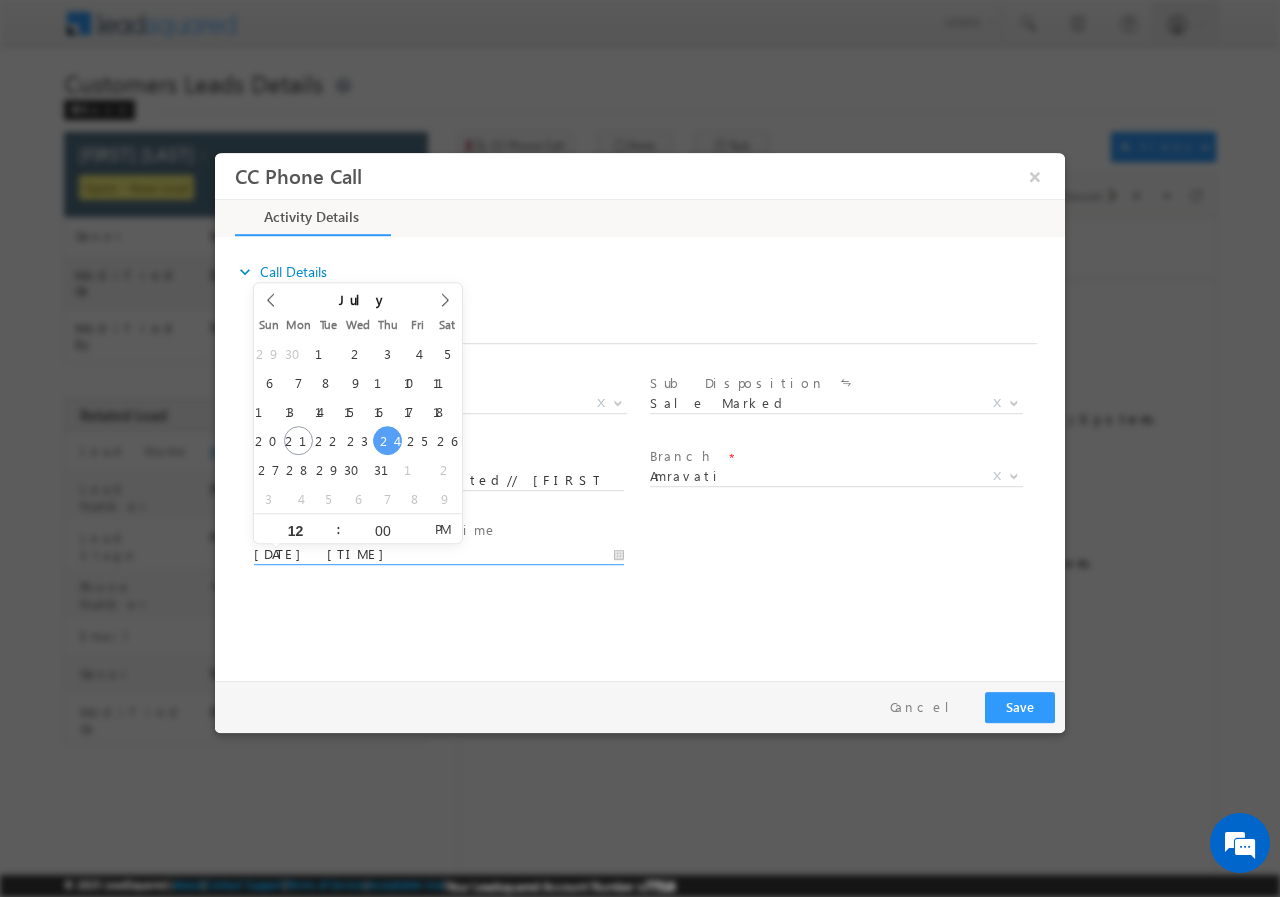 click on "User Branch
*
Appointment Date & Time
*
[DATE] [TIME]" at bounding box center [657, 552] 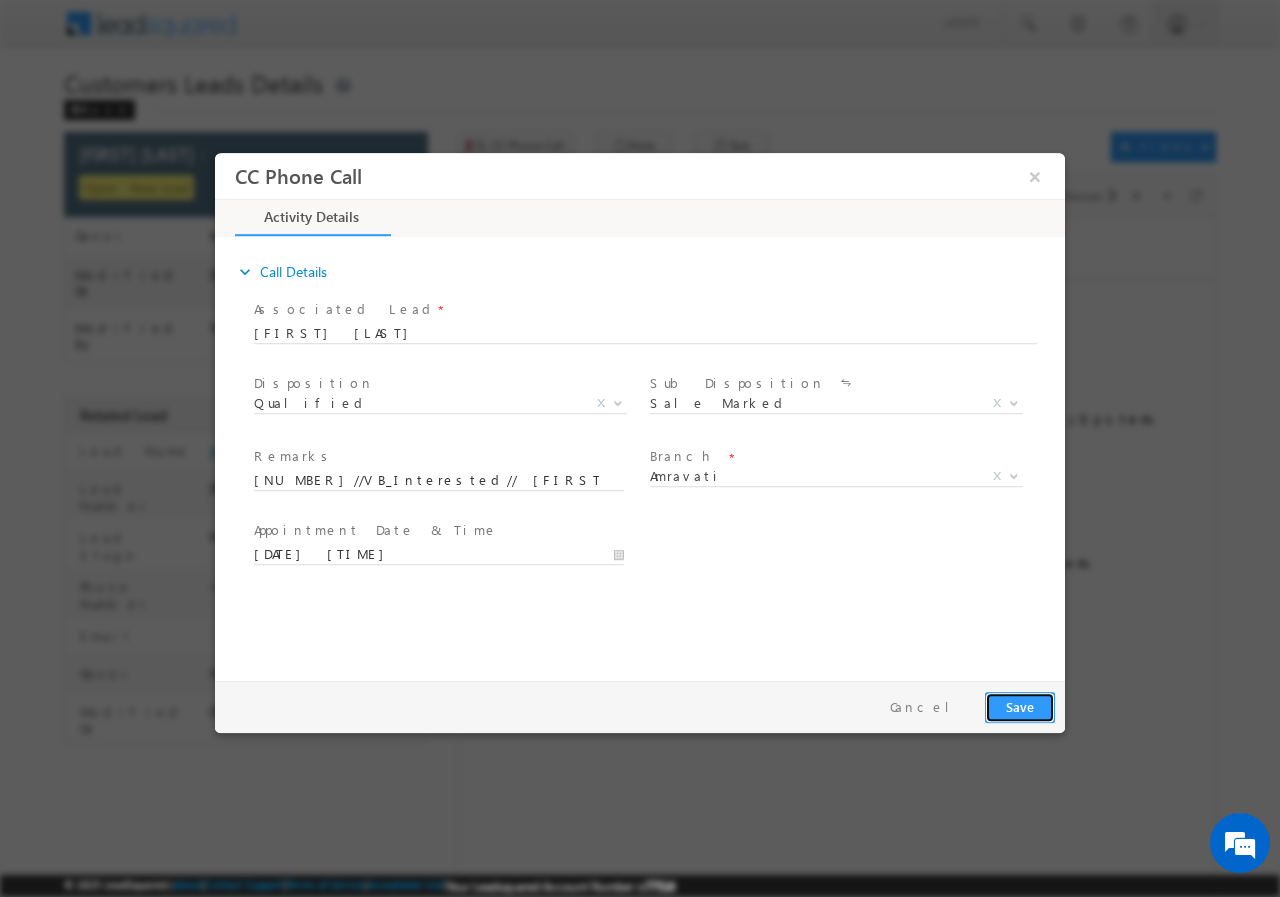 click on "Save" at bounding box center [1020, 706] 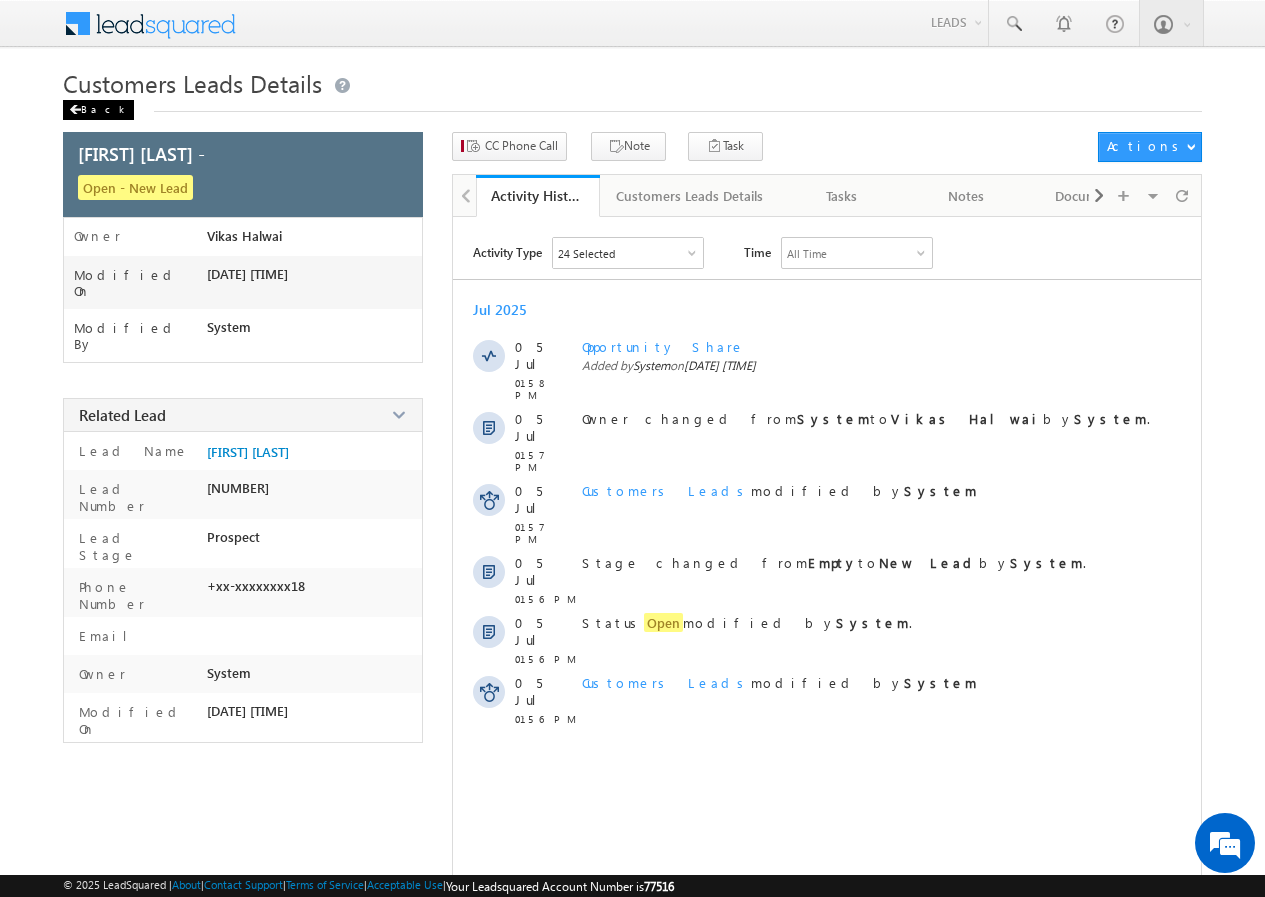 click on "Back" at bounding box center [98, 110] 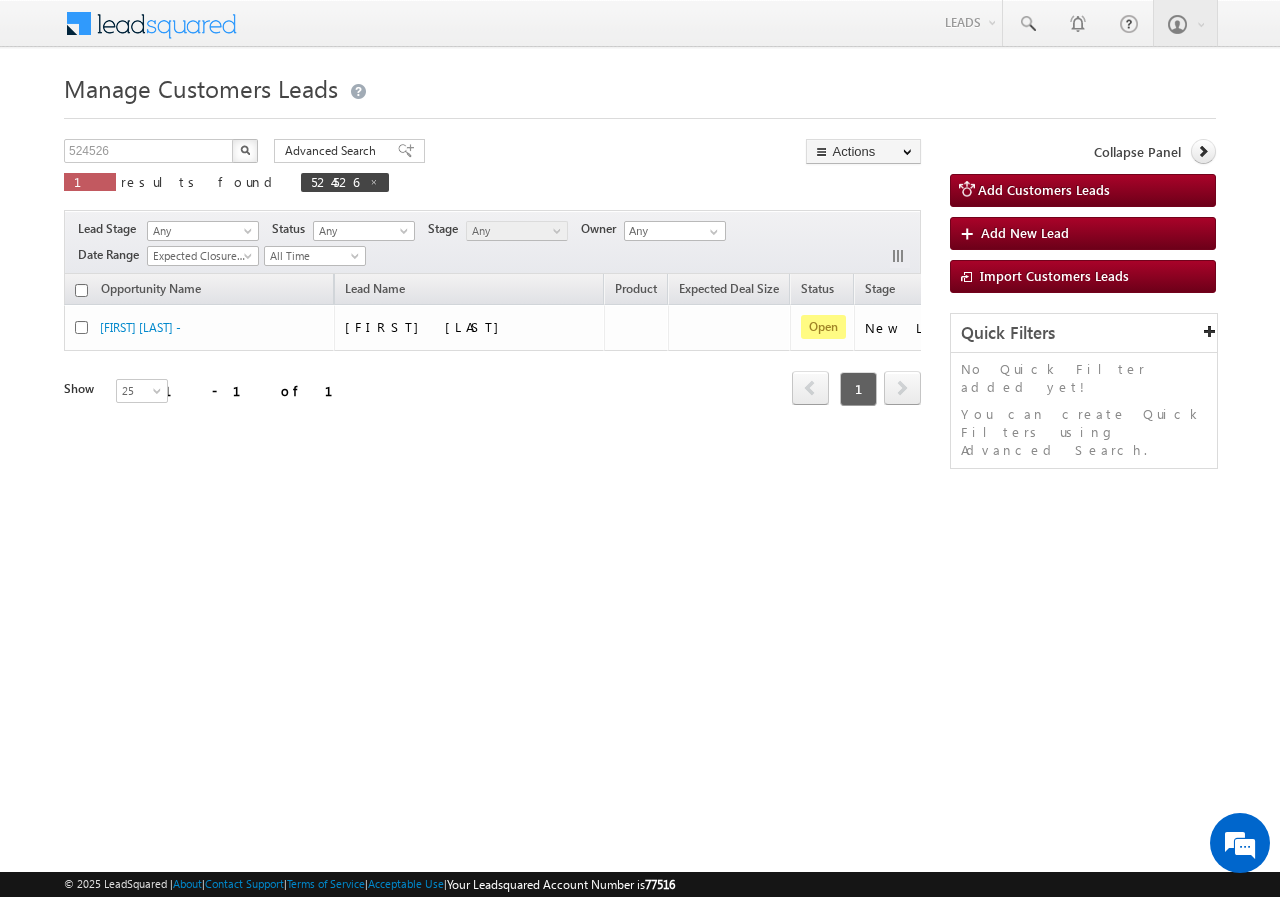 scroll, scrollTop: 0, scrollLeft: 0, axis: both 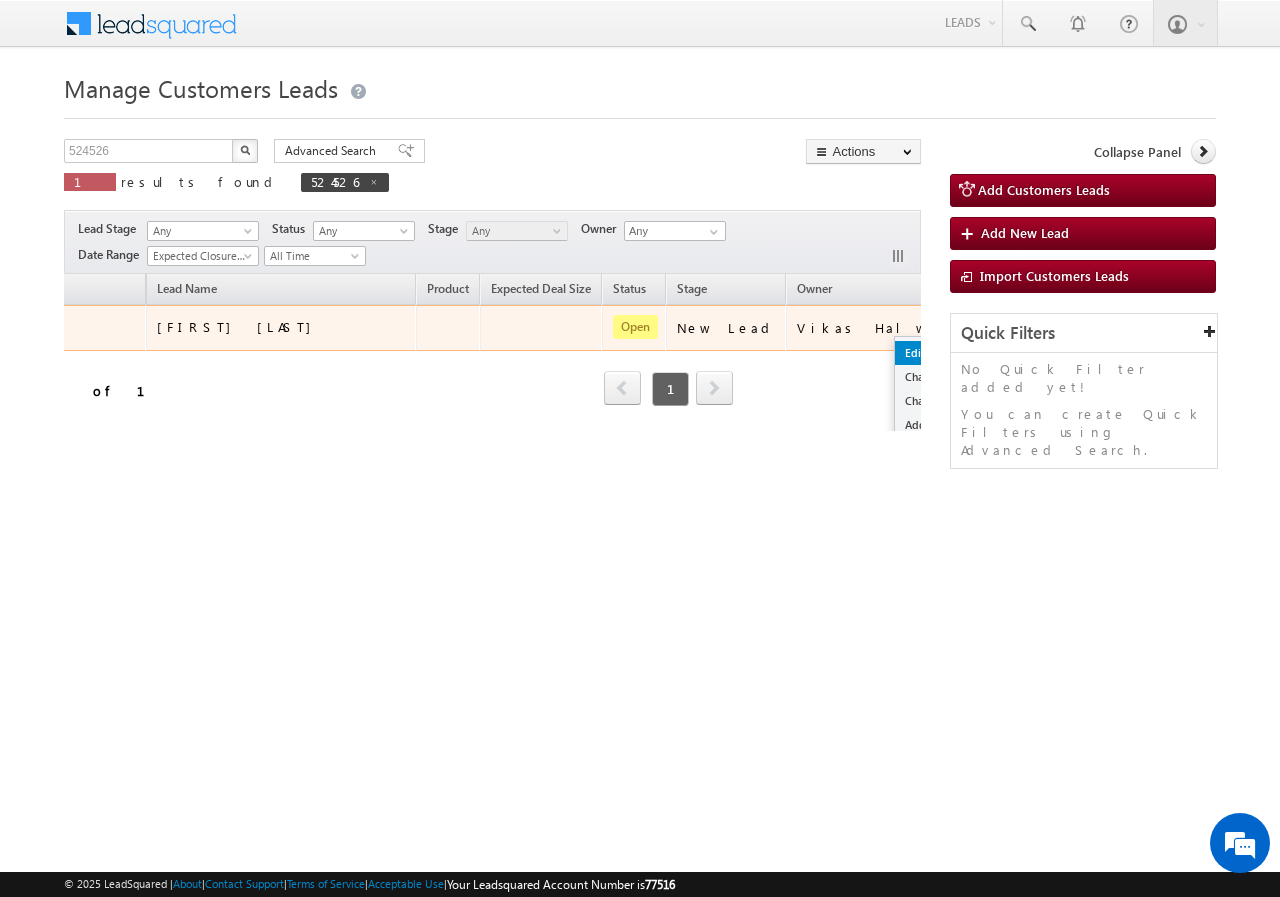 click on "Edit" at bounding box center [945, 353] 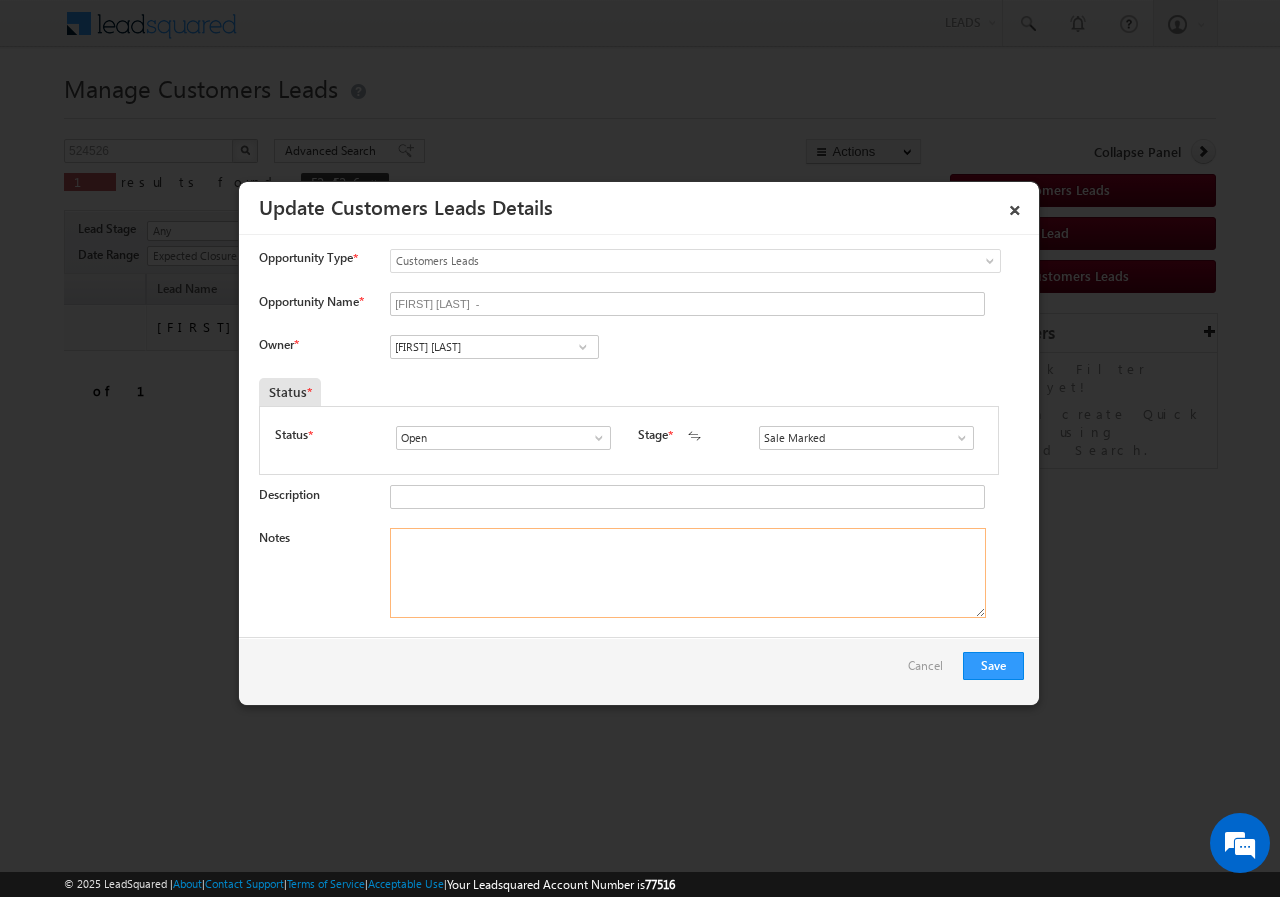 click on "Notes" at bounding box center (688, 573) 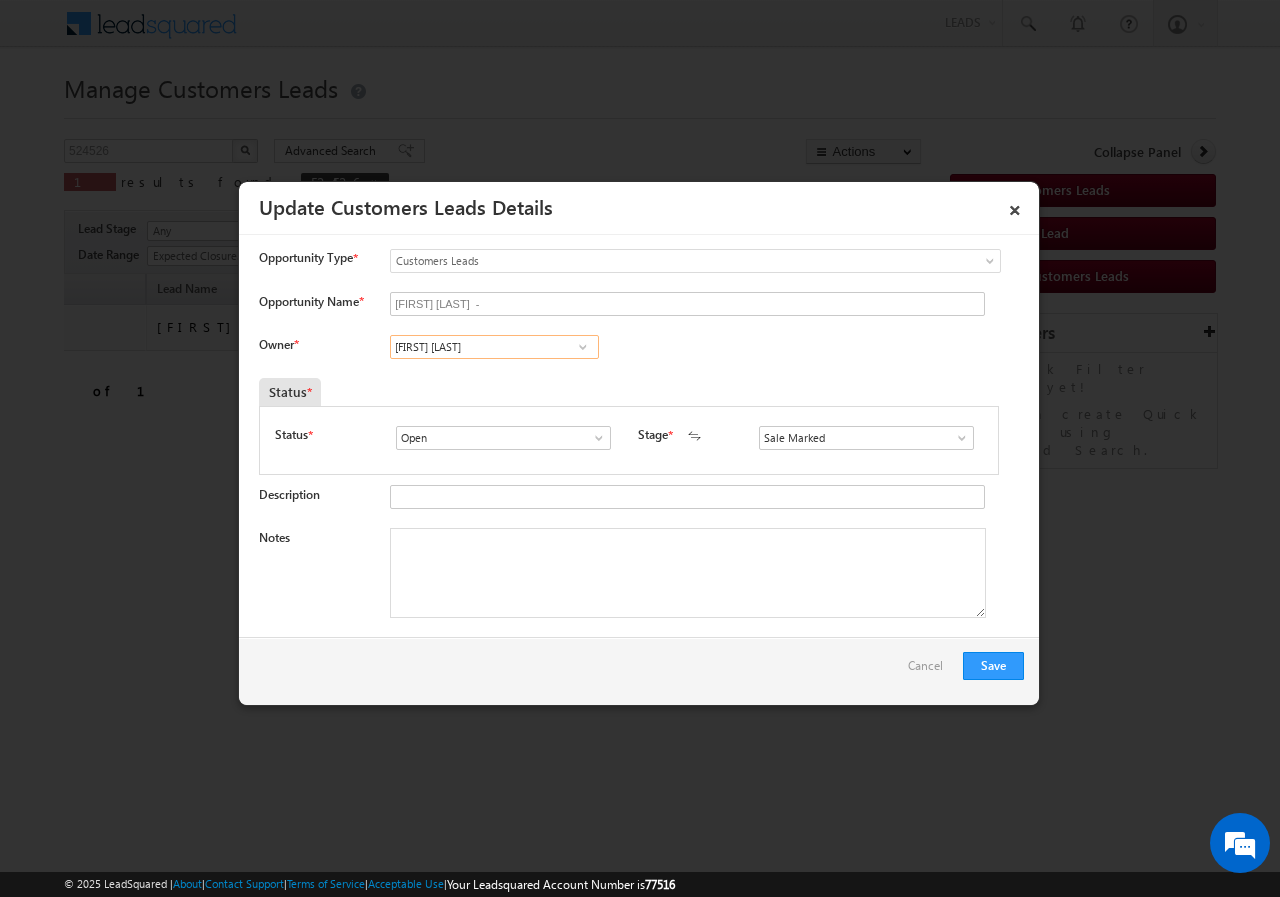 click on "Viki Prakash Wankhade" at bounding box center (494, 347) 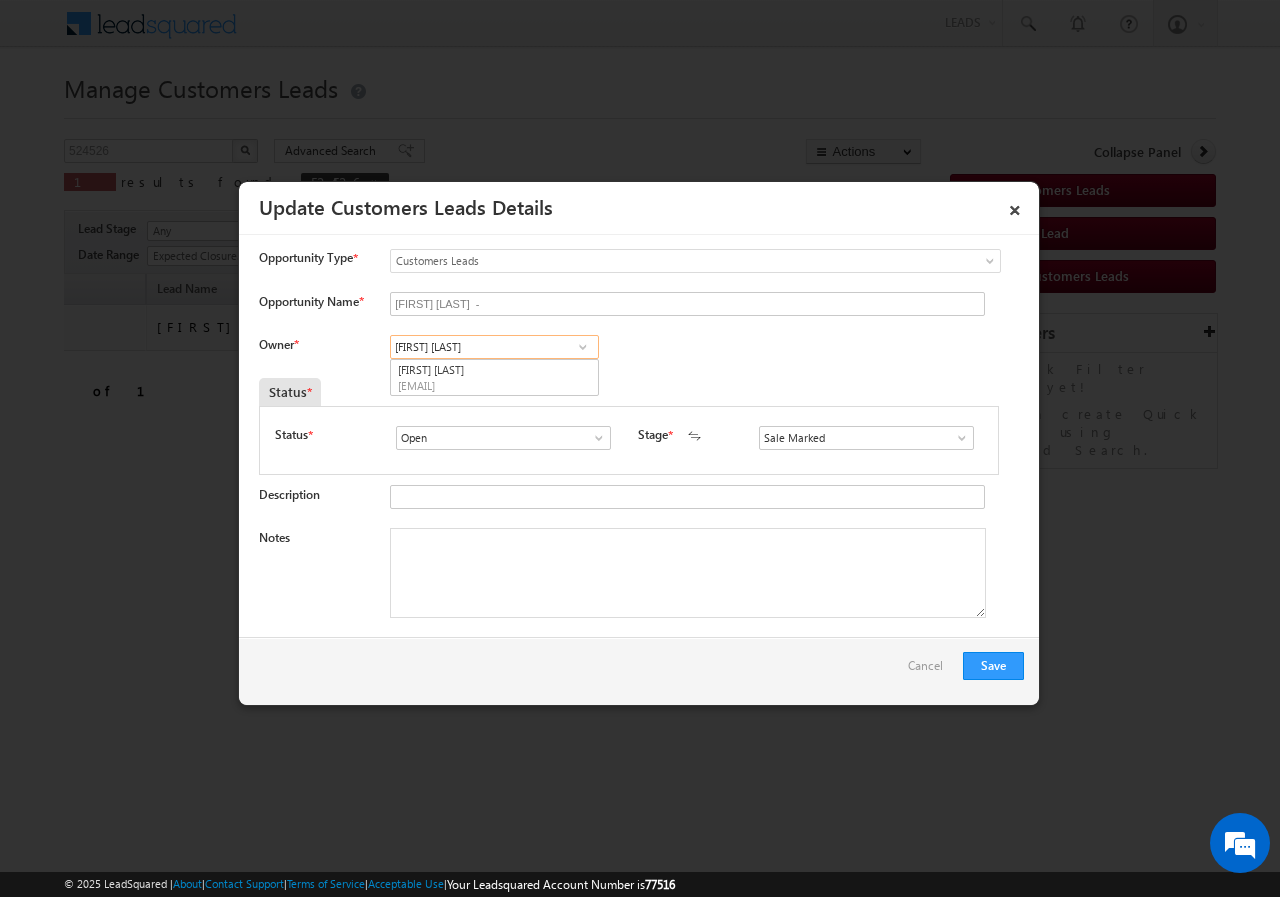 paste on "vaibhav.dhanke@sgrlimited.in" 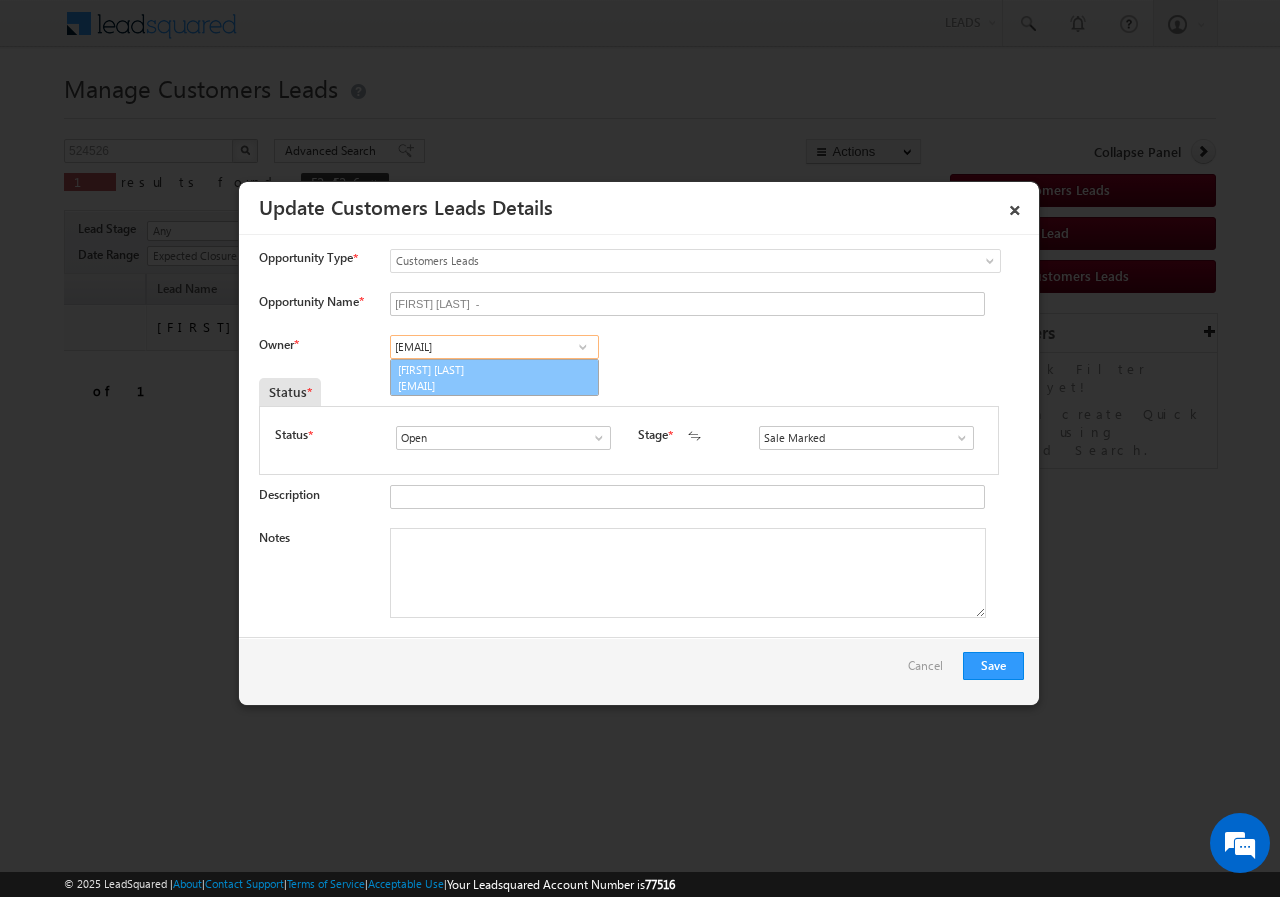 click on "Vaibhav Shankar Dhanke   vaibhav.dhanke@sgrlimited.in" at bounding box center [494, 378] 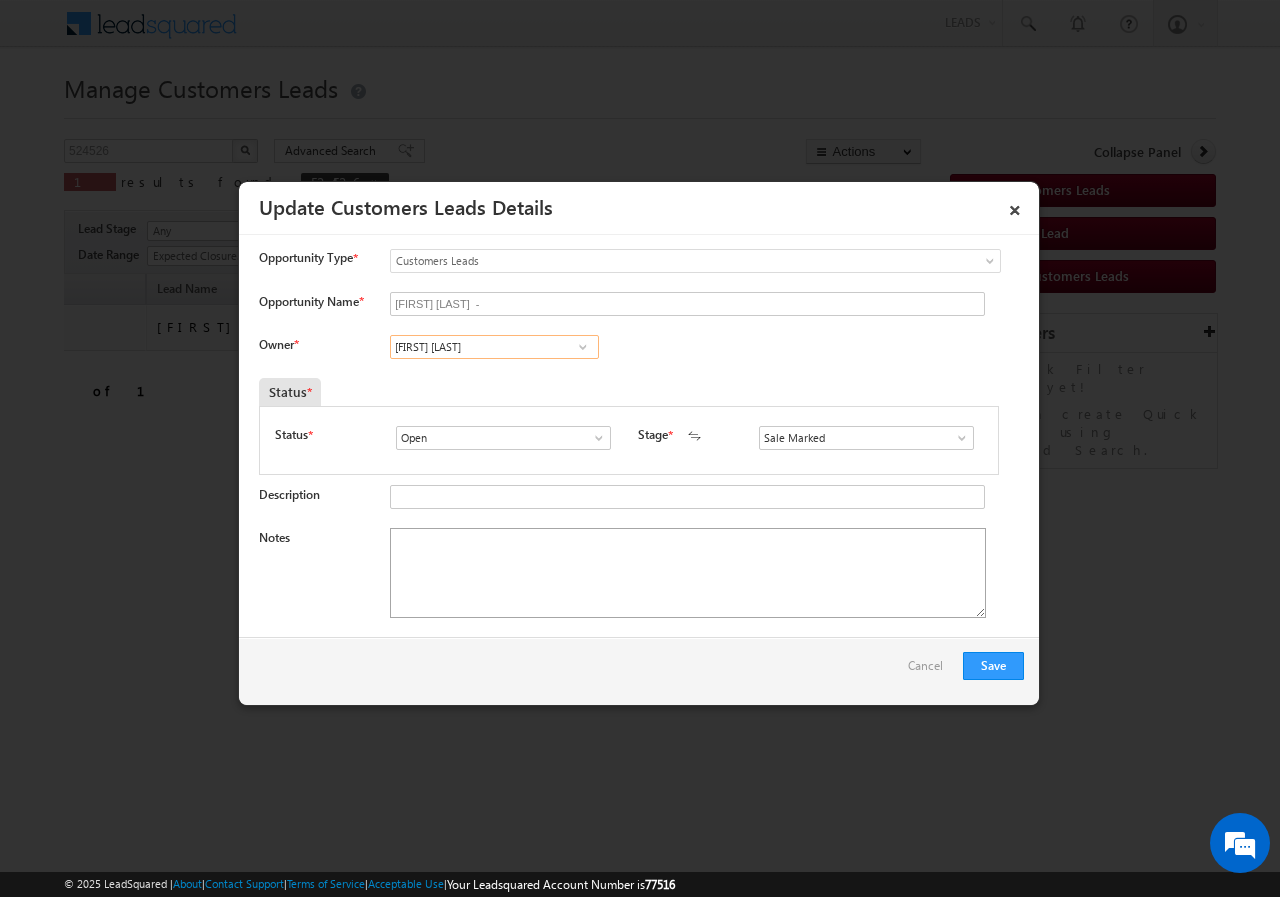 type on "Vaibhav Shankar Dhanke" 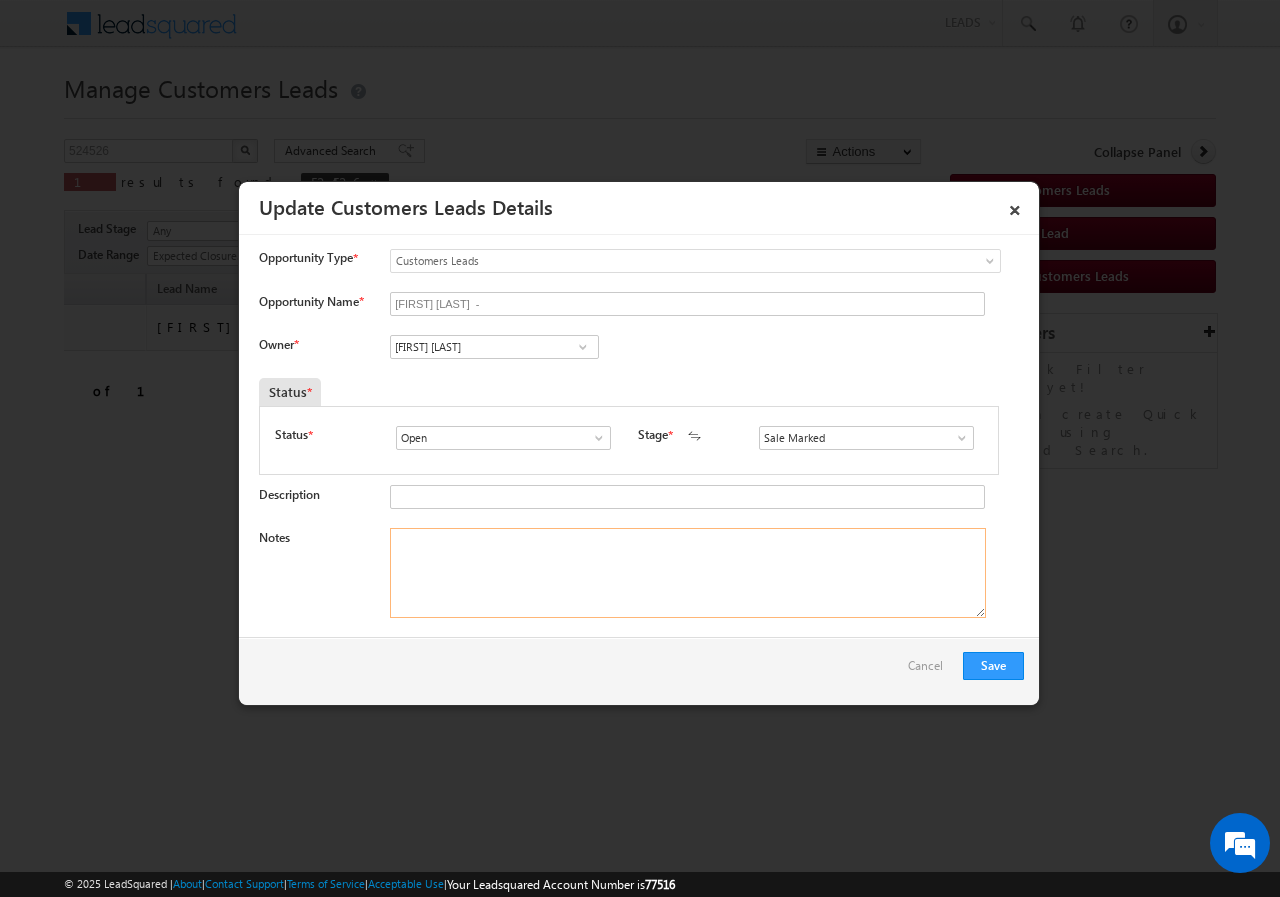 click on "Notes" at bounding box center (688, 573) 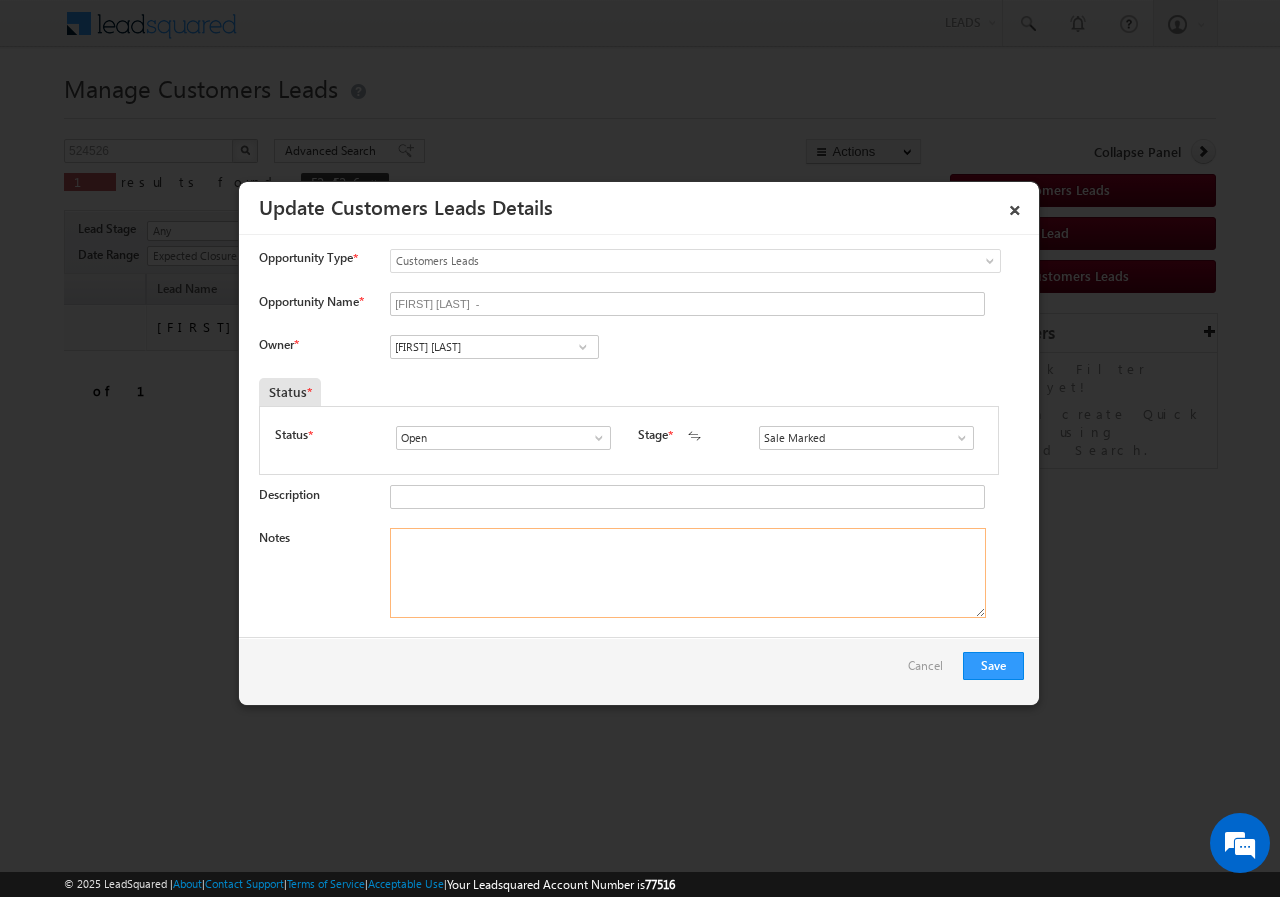 paste on "[NUMBER]//VB_Interested// [FIRST] [LAST]//[PHONE]//RENOVATION//LOAN REQ-5L//PV-10L//SELF EMP-20K+//AGE-[AGE]//[POSTAL_CODE]- [CITY]//Cx IS READY TO MEET RM ON THURSDAY" 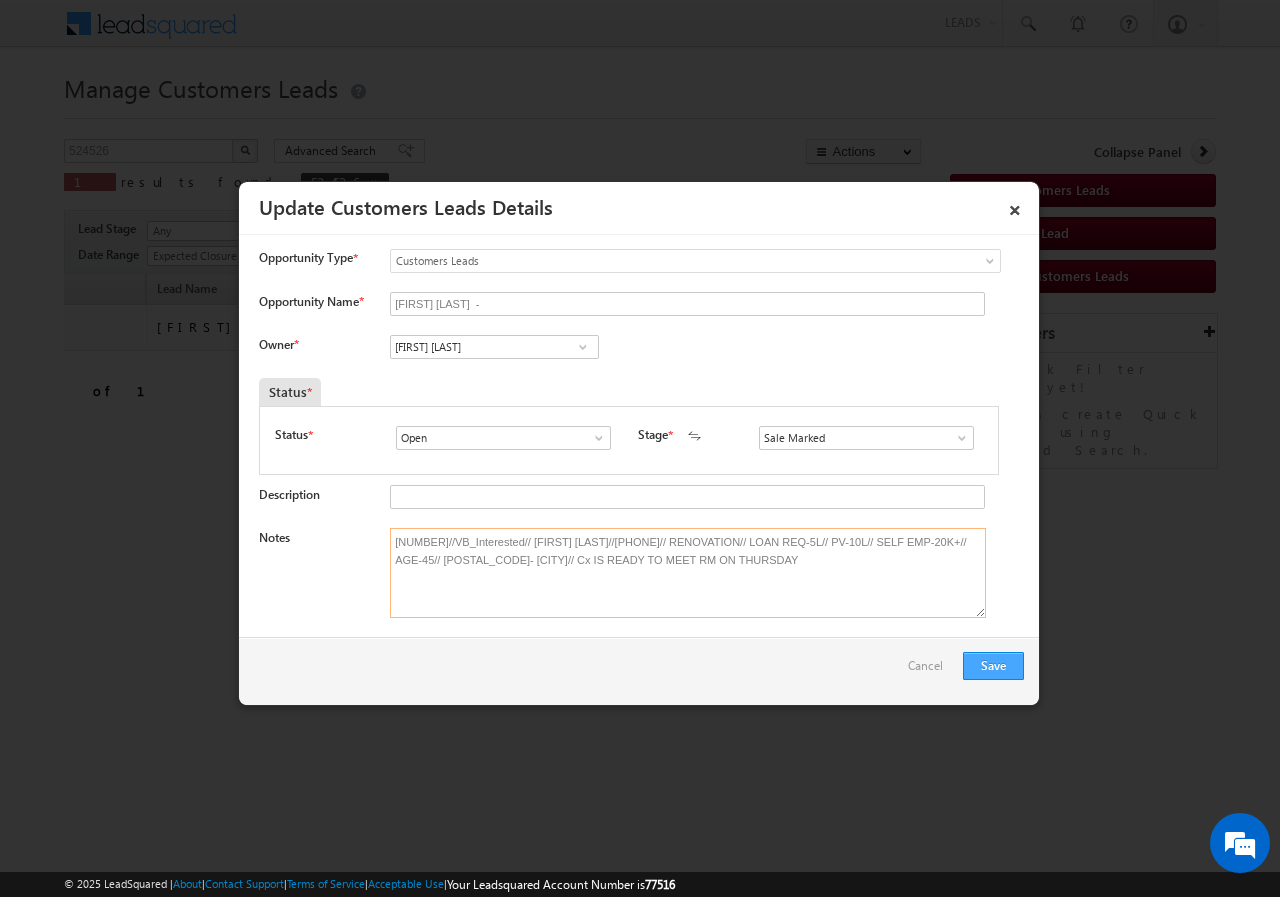 type on "[NUMBER]//VB_Interested// [FIRST] [LAST]//[PHONE]//RENOVATION//LOAN REQ-5L//PV-10L//SELF EMP-20K+//AGE-[AGE]//[POSTAL_CODE]- [CITY]//Cx IS READY TO MEET RM ON THURSDAY" 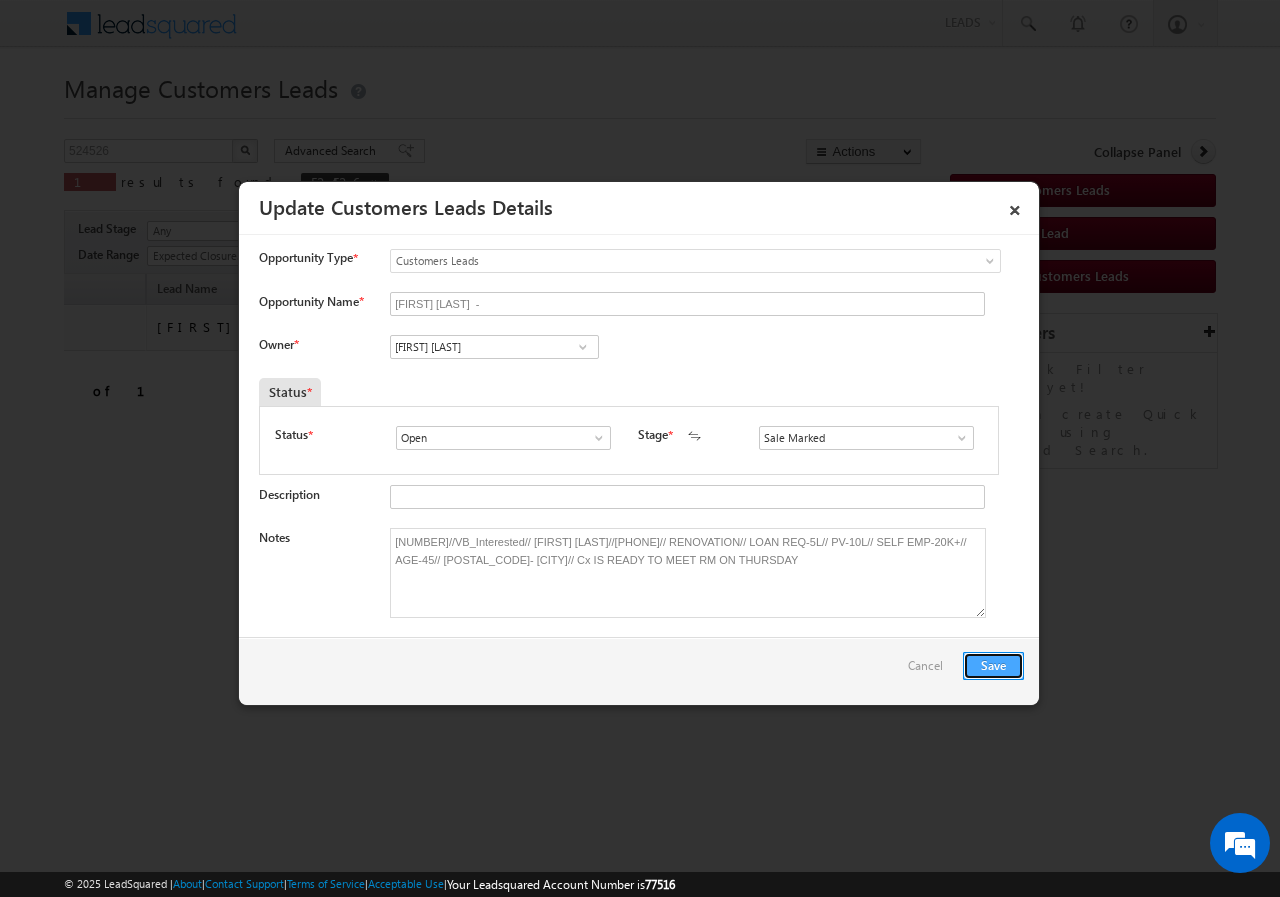 click on "Save" at bounding box center (993, 666) 